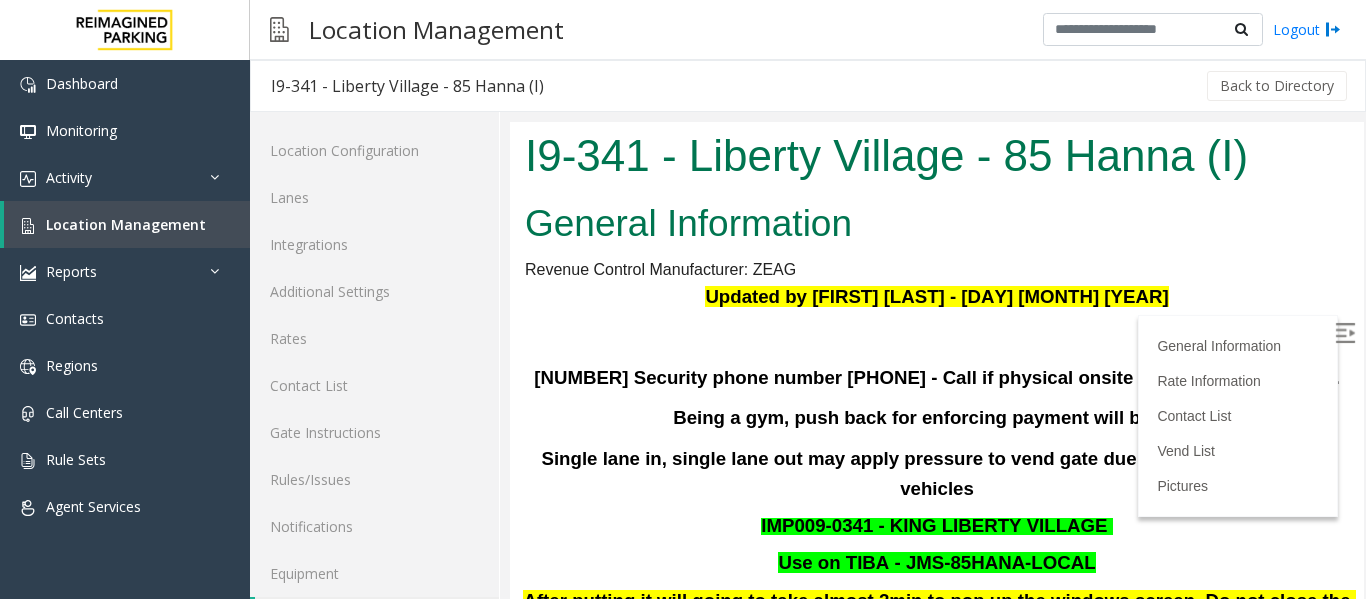 scroll, scrollTop: 1046, scrollLeft: 0, axis: vertical 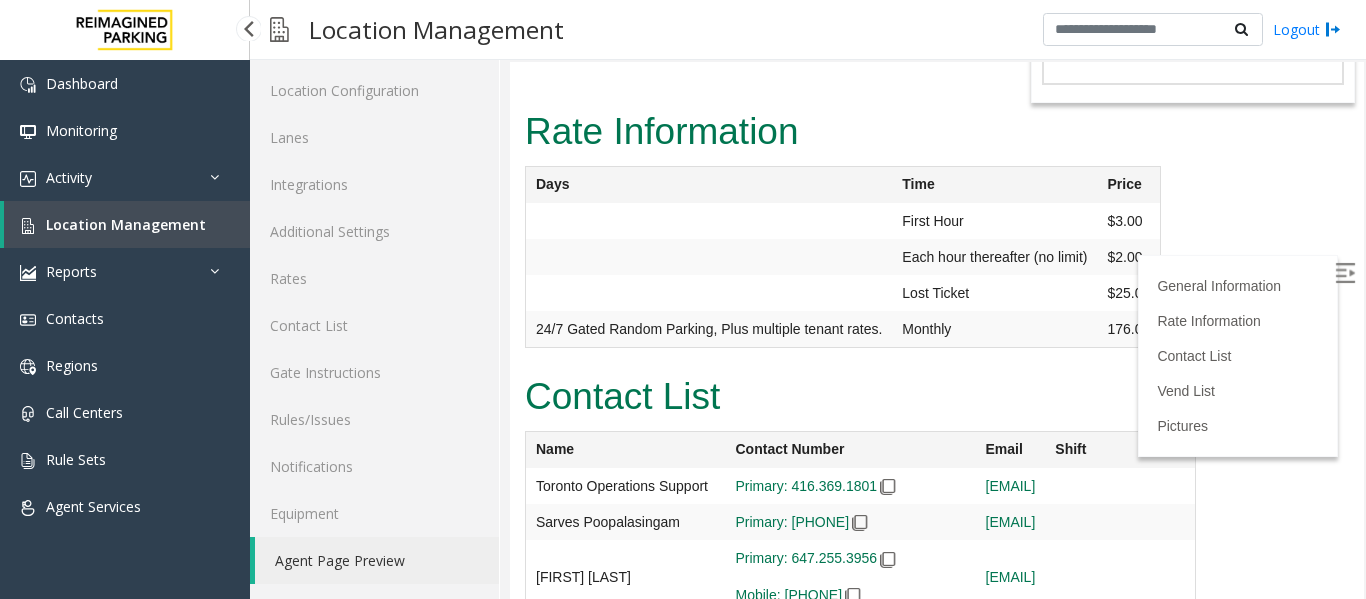 click on "Location Management" at bounding box center [126, 224] 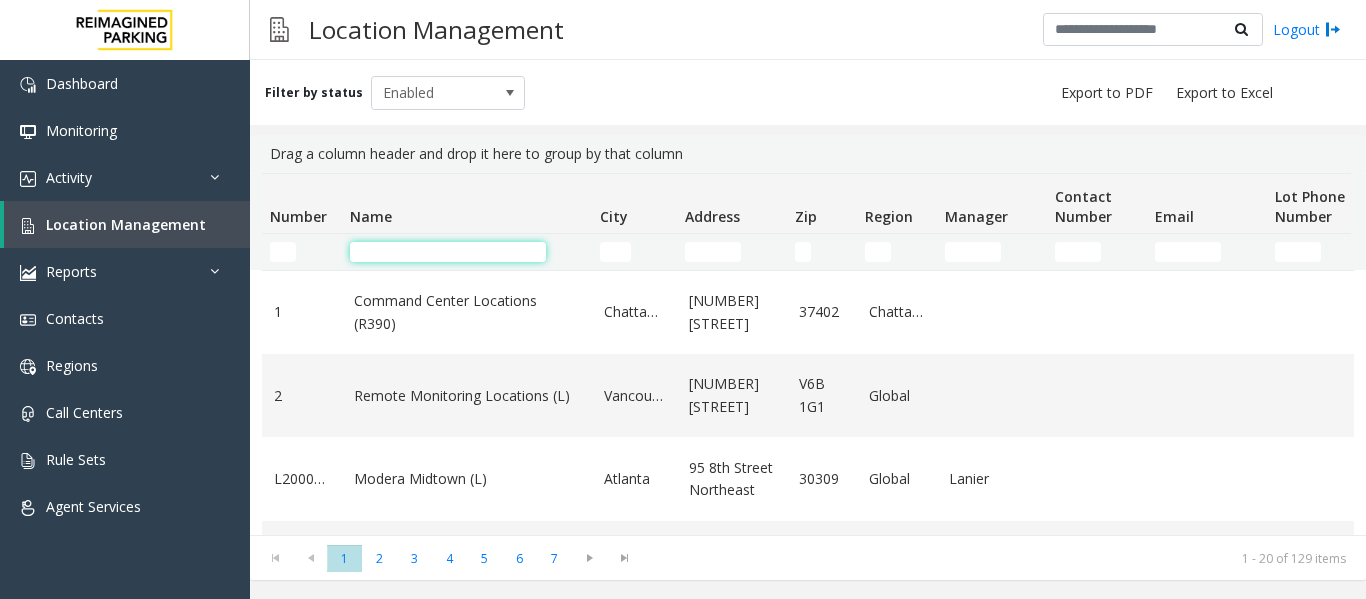 click 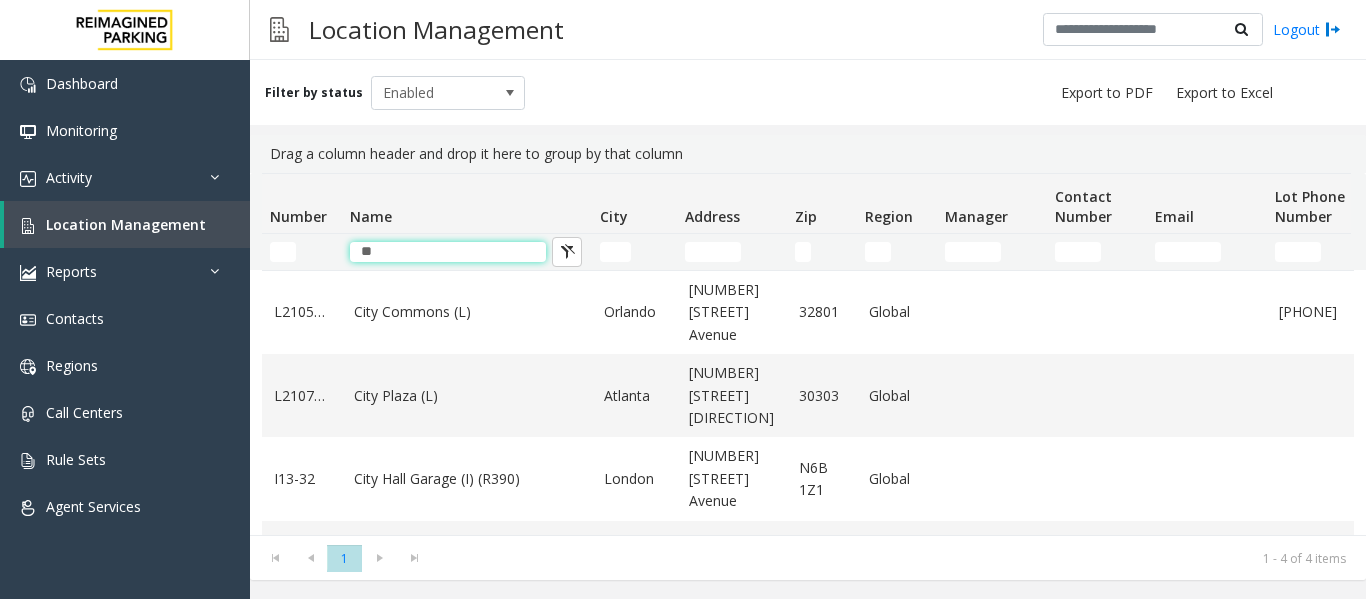 type on "*" 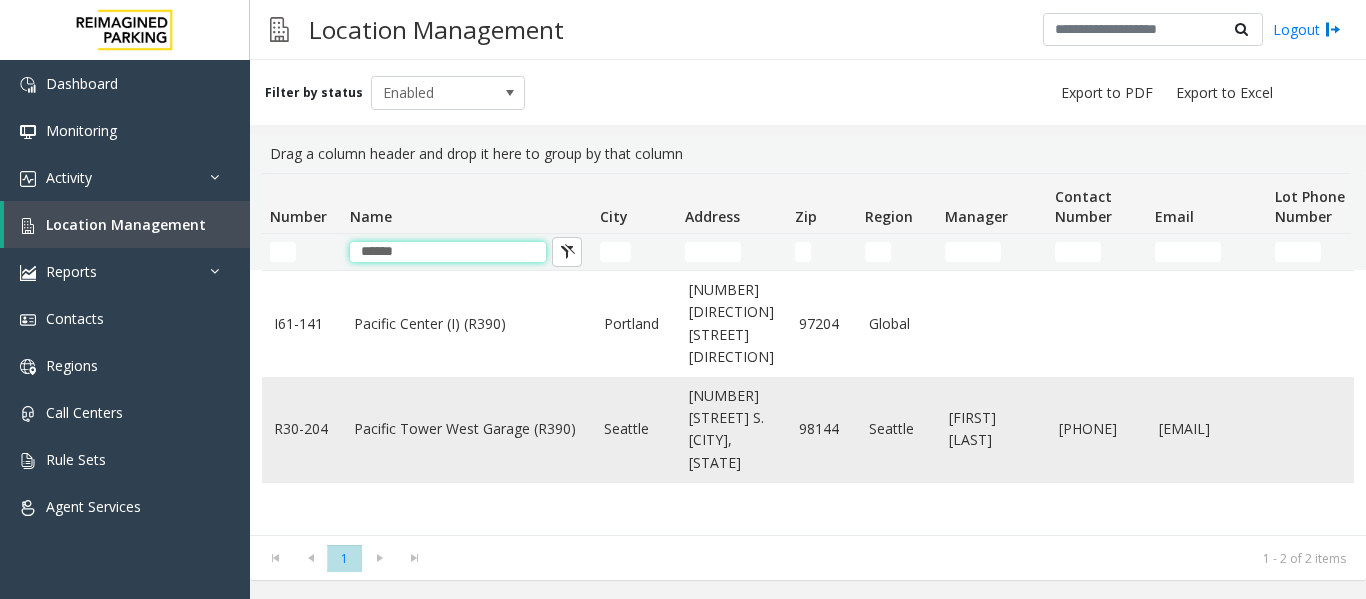 type on "******" 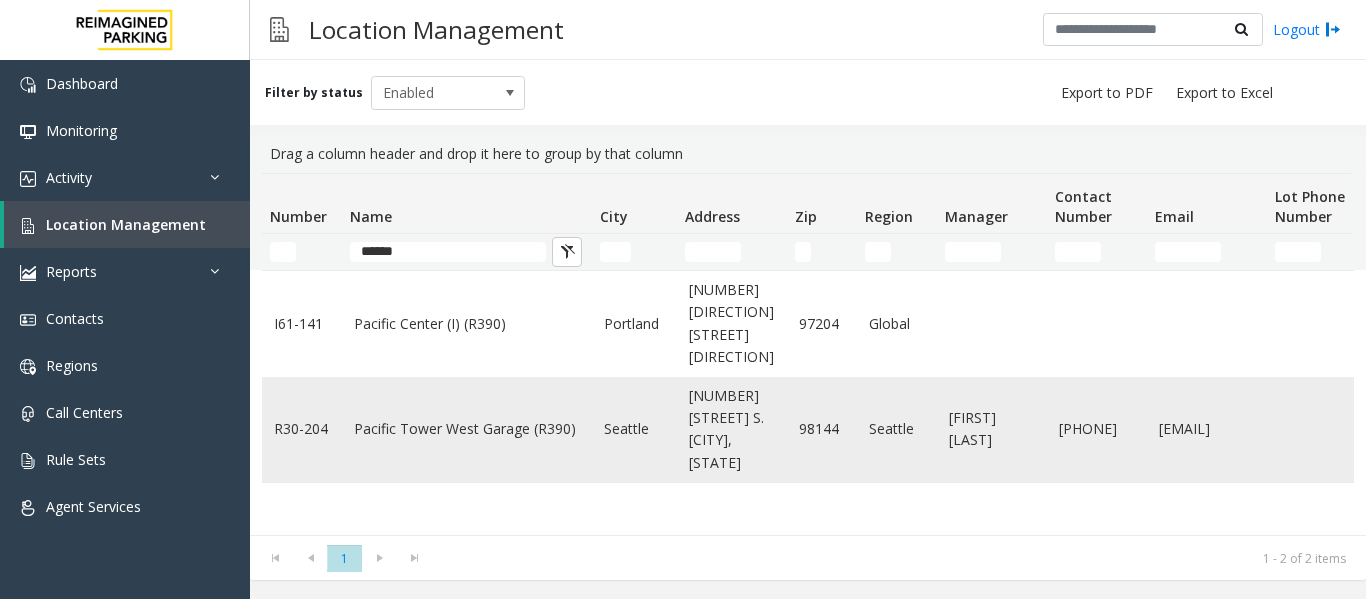 click on "Pacific Tower West Garage (R390)" 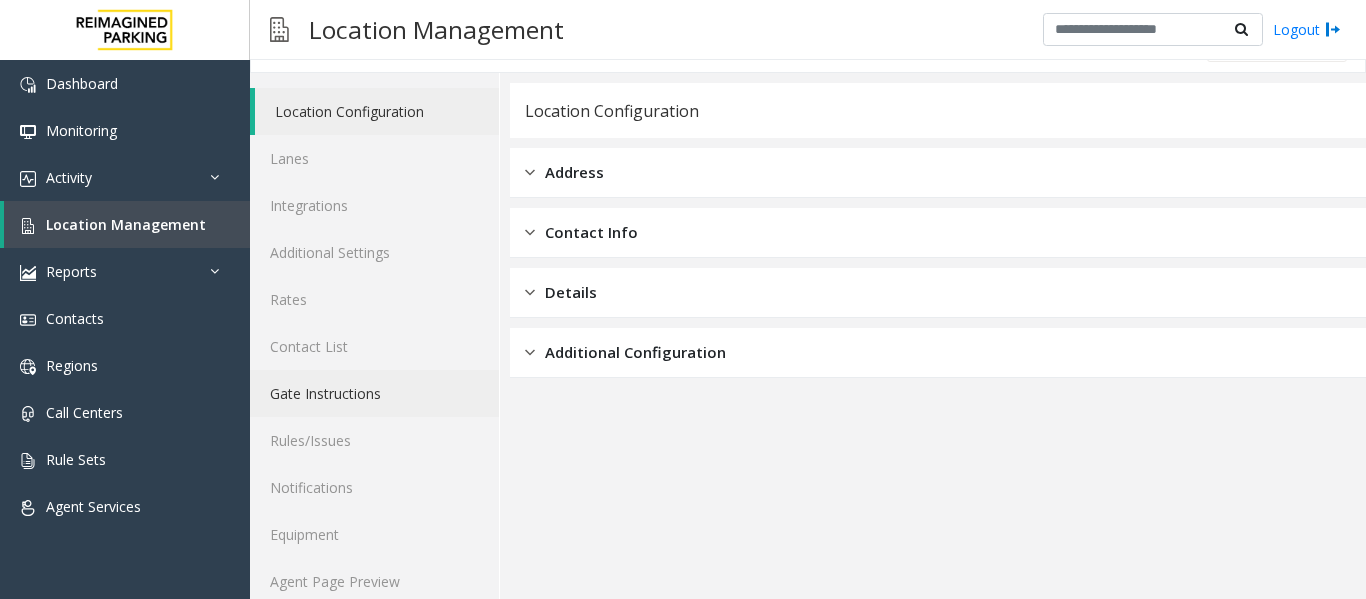scroll, scrollTop: 60, scrollLeft: 0, axis: vertical 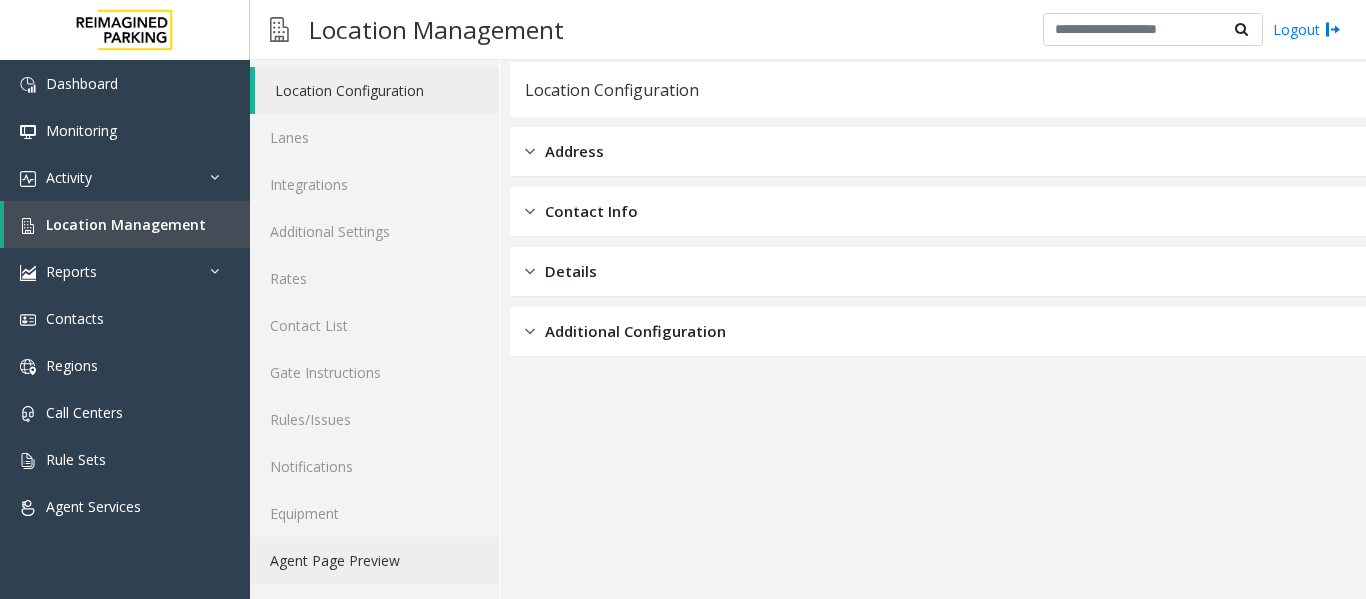click on "Agent Page Preview" 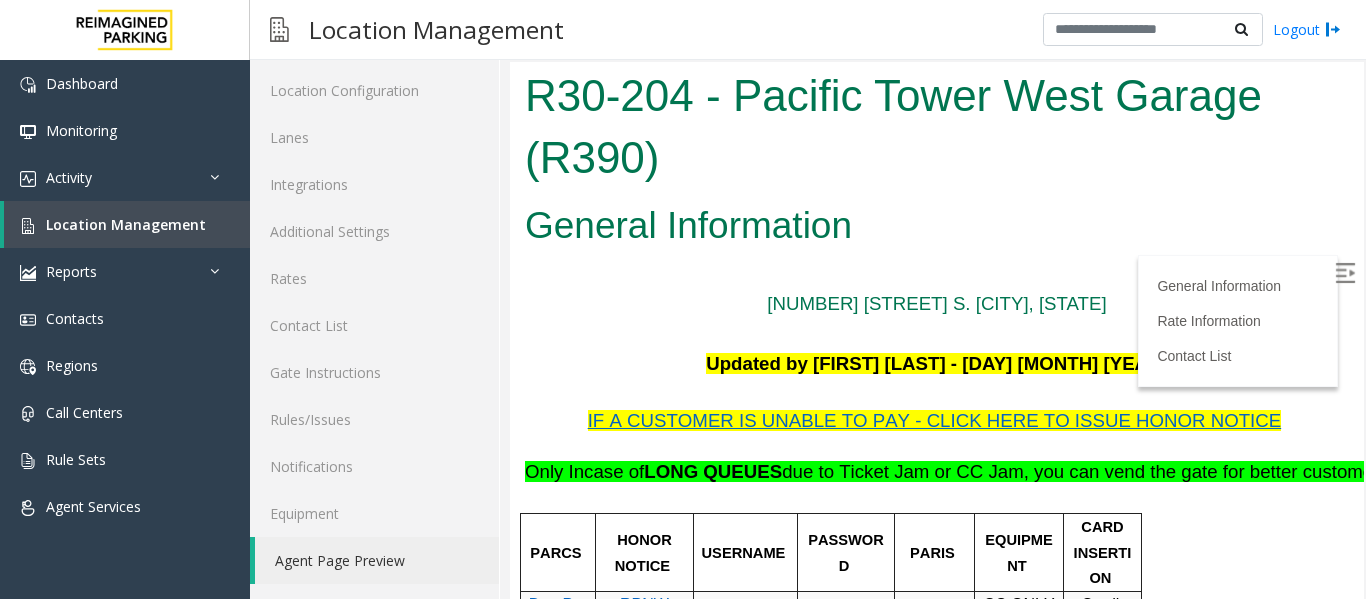 scroll, scrollTop: 0, scrollLeft: 0, axis: both 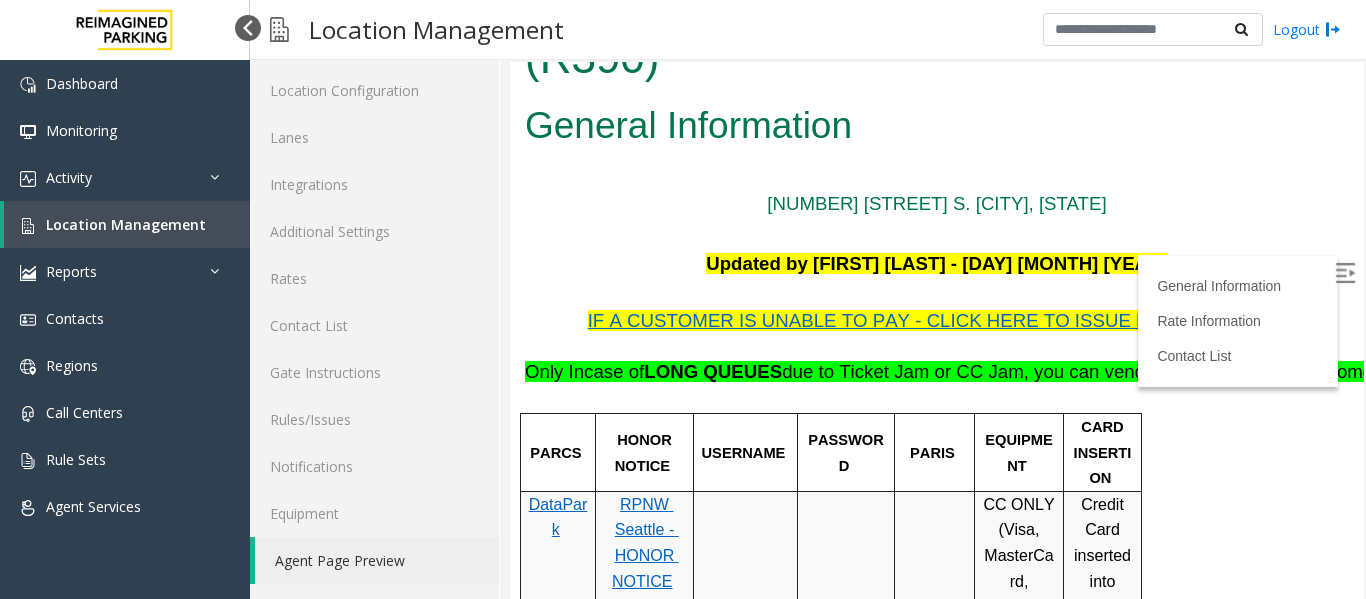 click at bounding box center (248, 28) 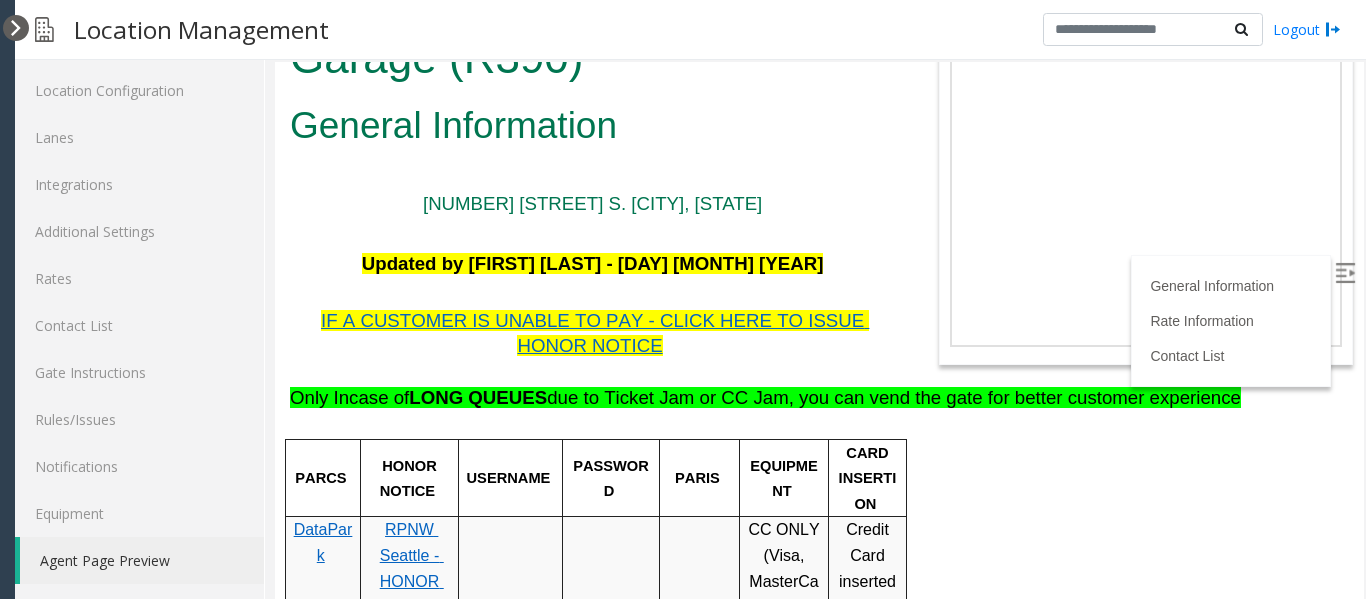 click at bounding box center (16, 28) 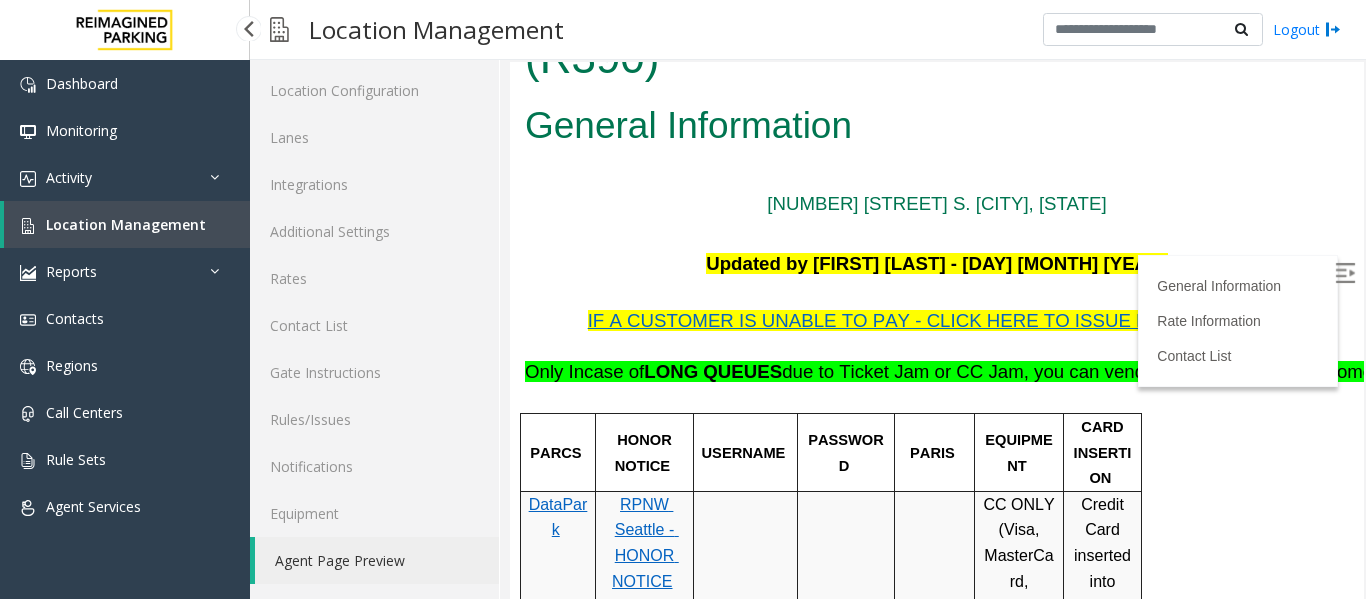 click on "Location Management" at bounding box center (126, 224) 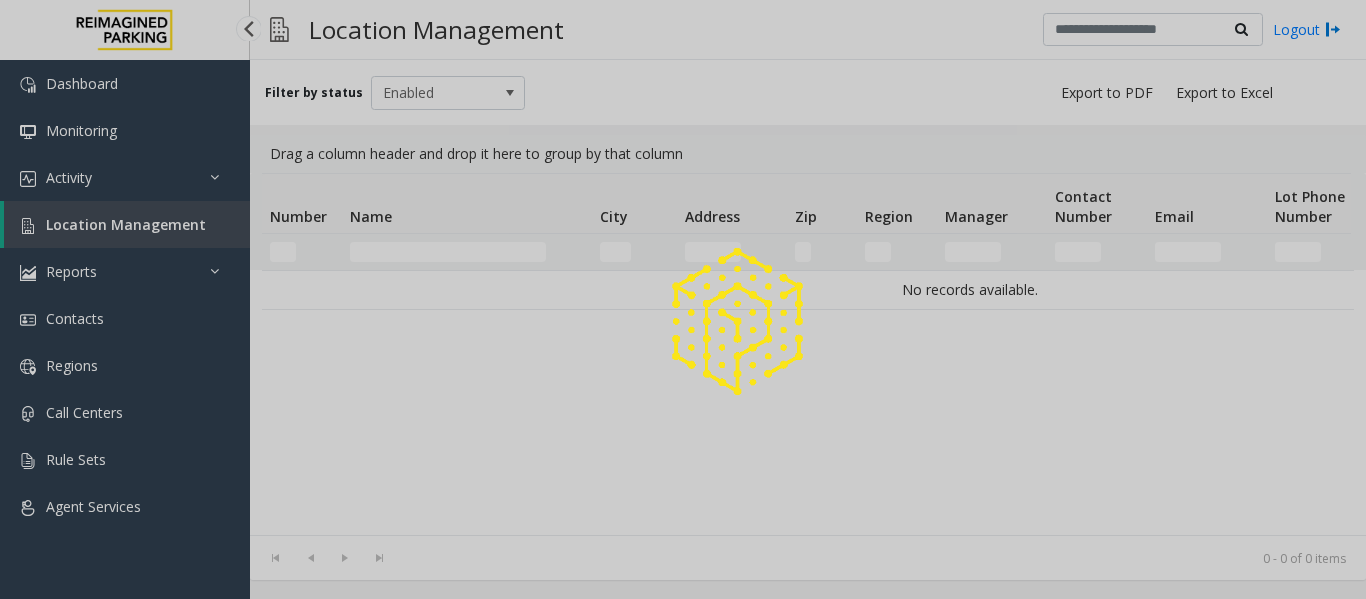 scroll, scrollTop: 0, scrollLeft: 0, axis: both 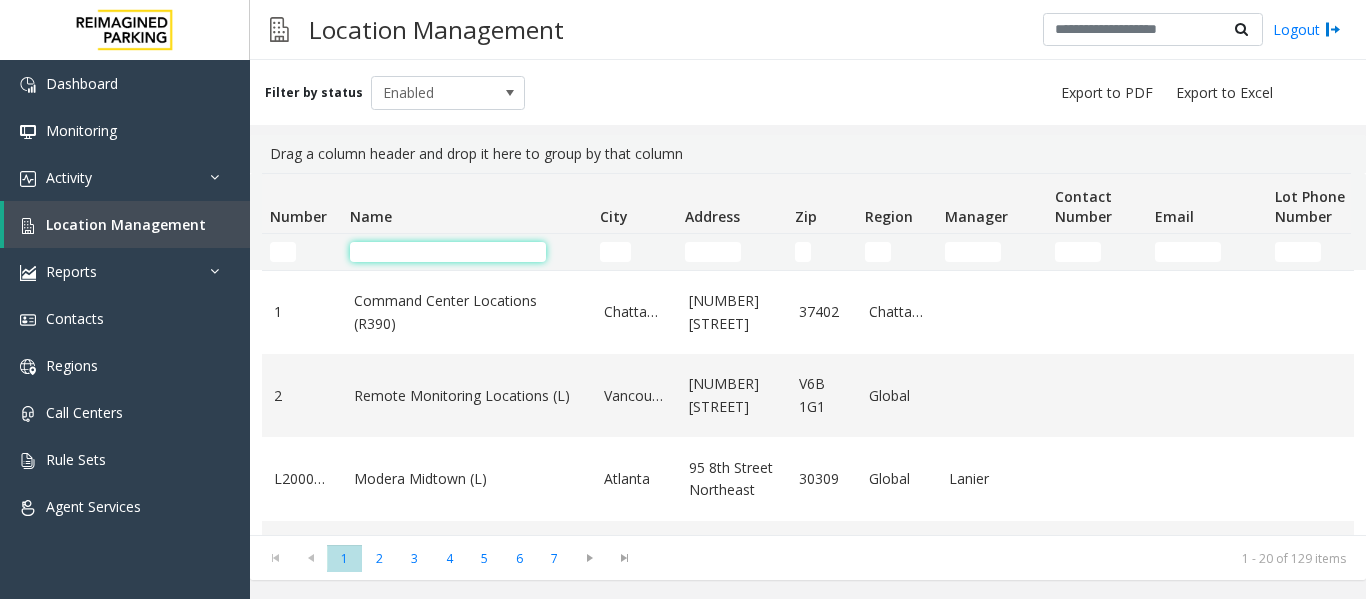 click 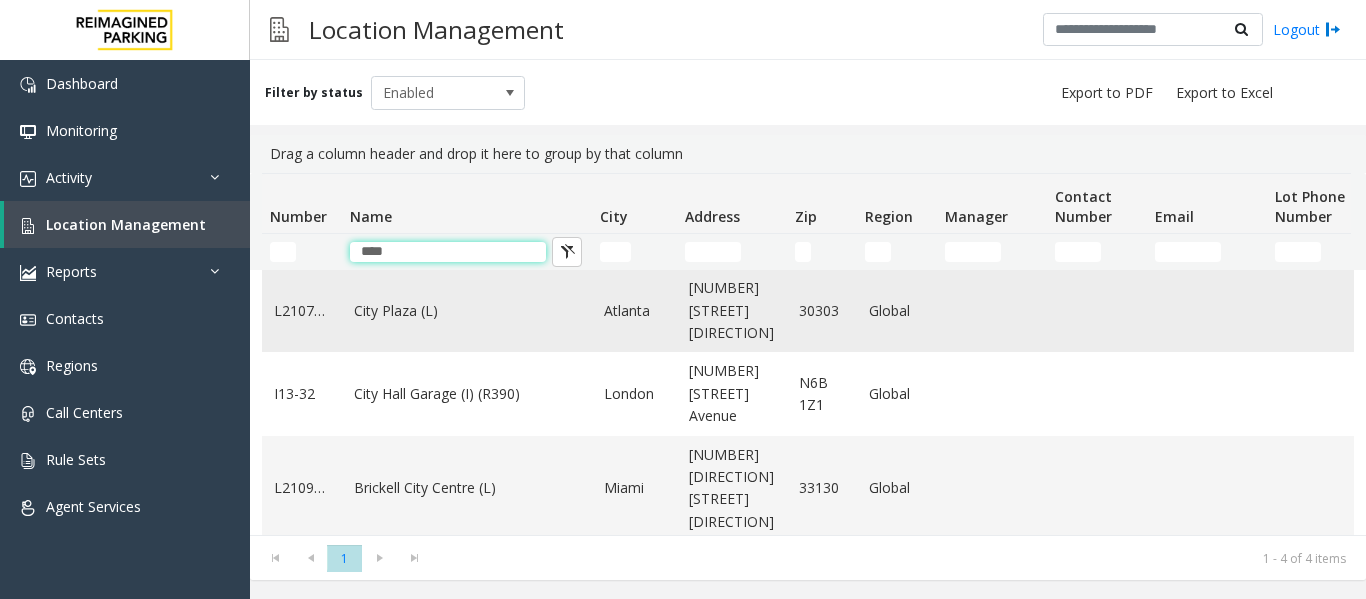 scroll, scrollTop: 0, scrollLeft: 0, axis: both 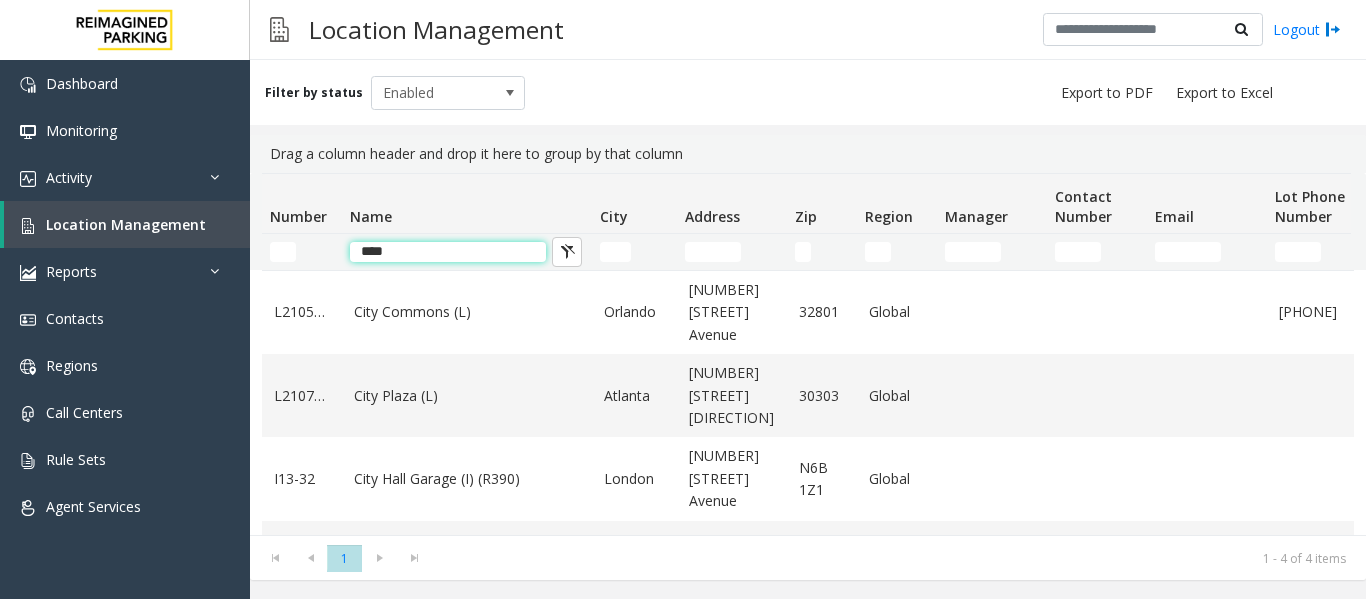 click on "****" 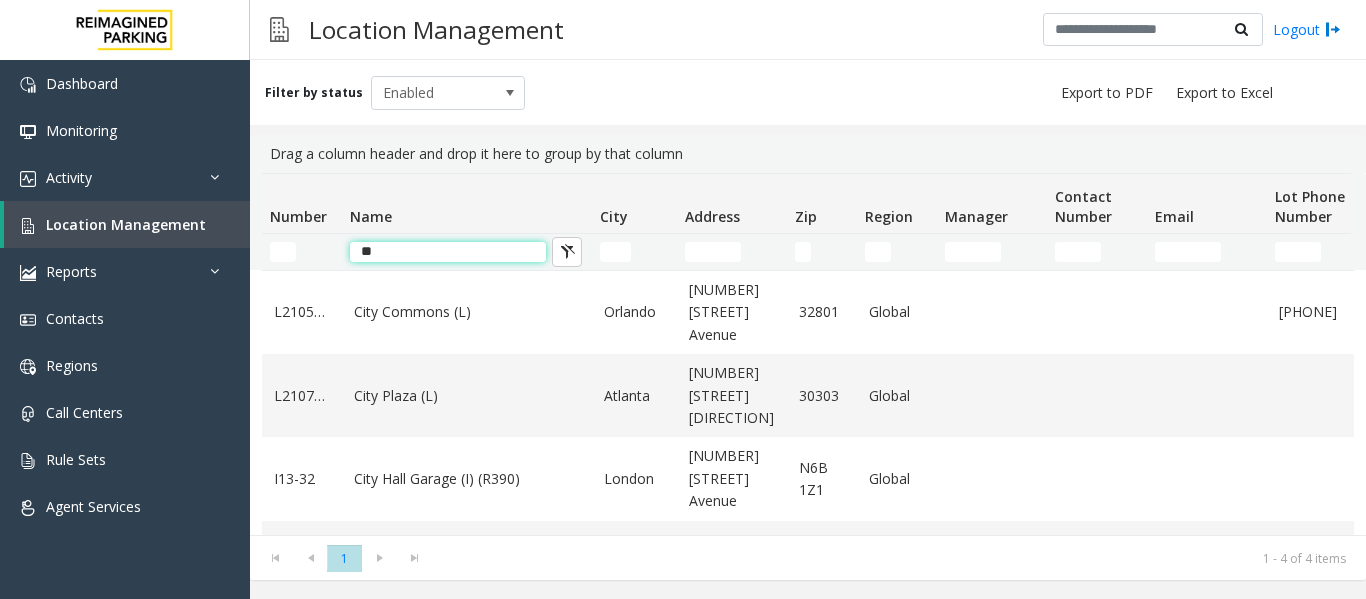 type on "*" 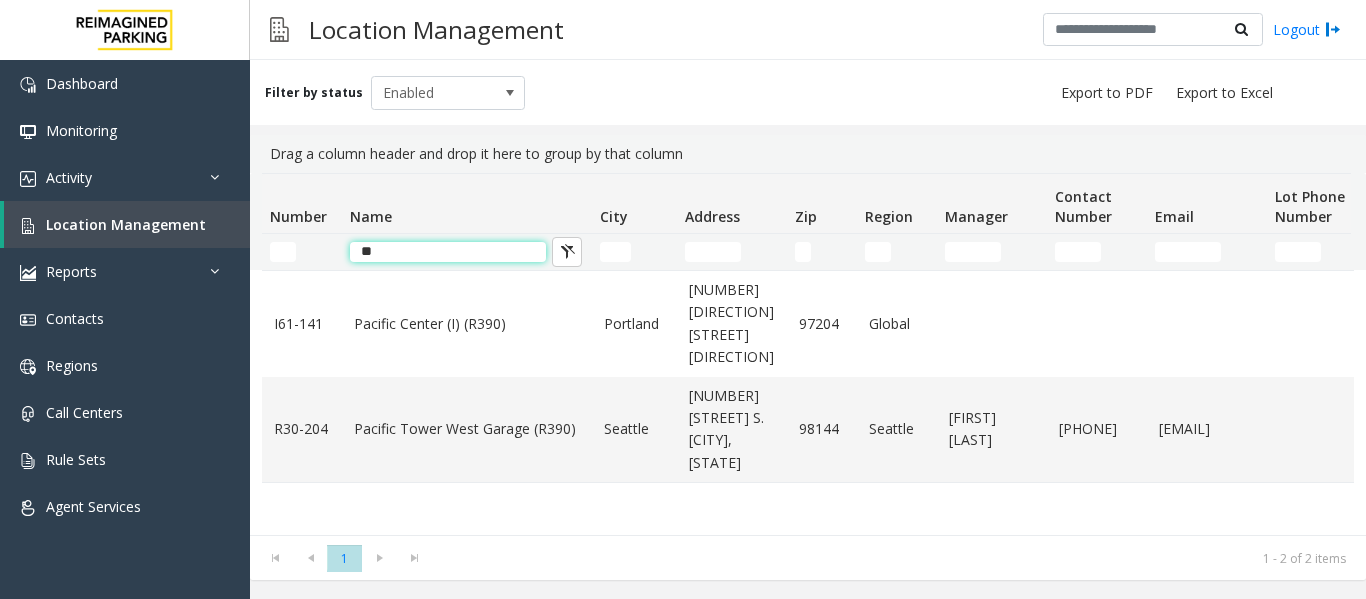 type on "*" 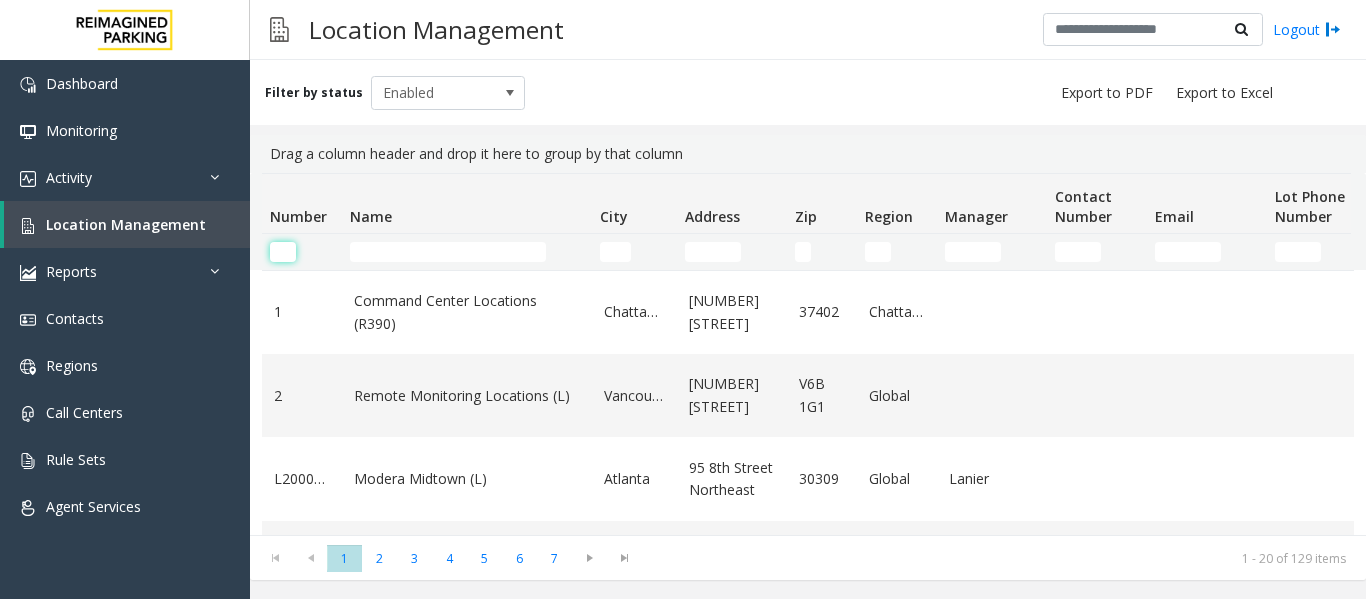 click 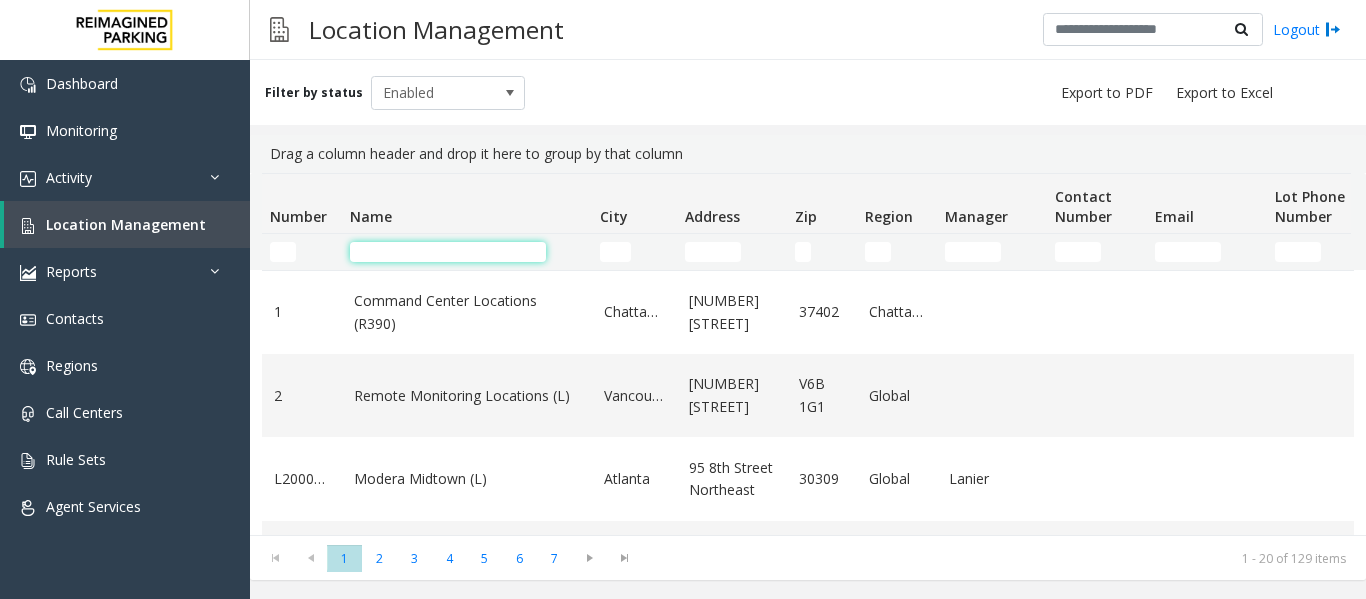 click 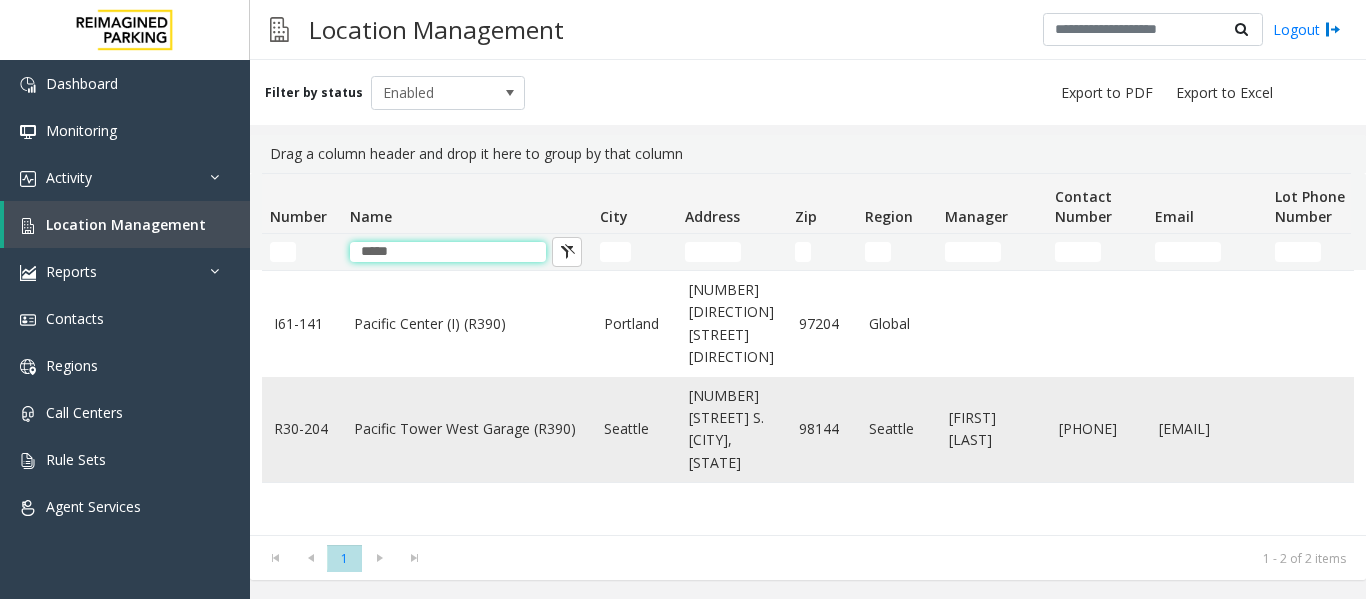 type on "*****" 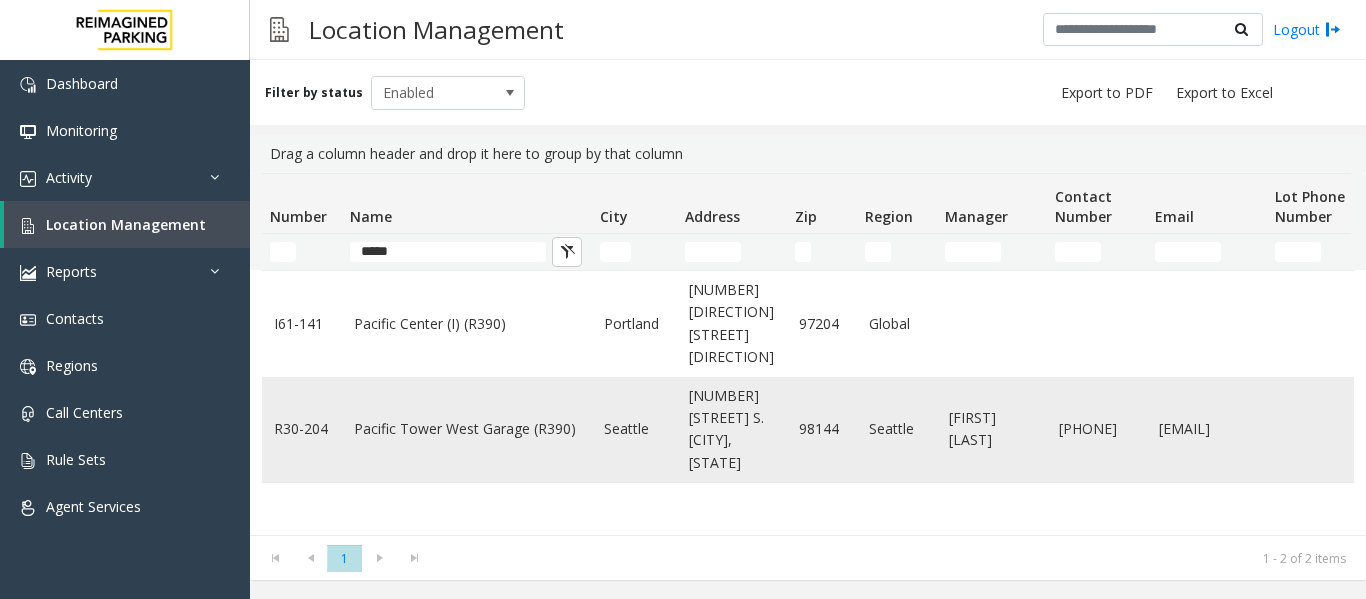 click on "Pacific Tower West Garage (R390)" 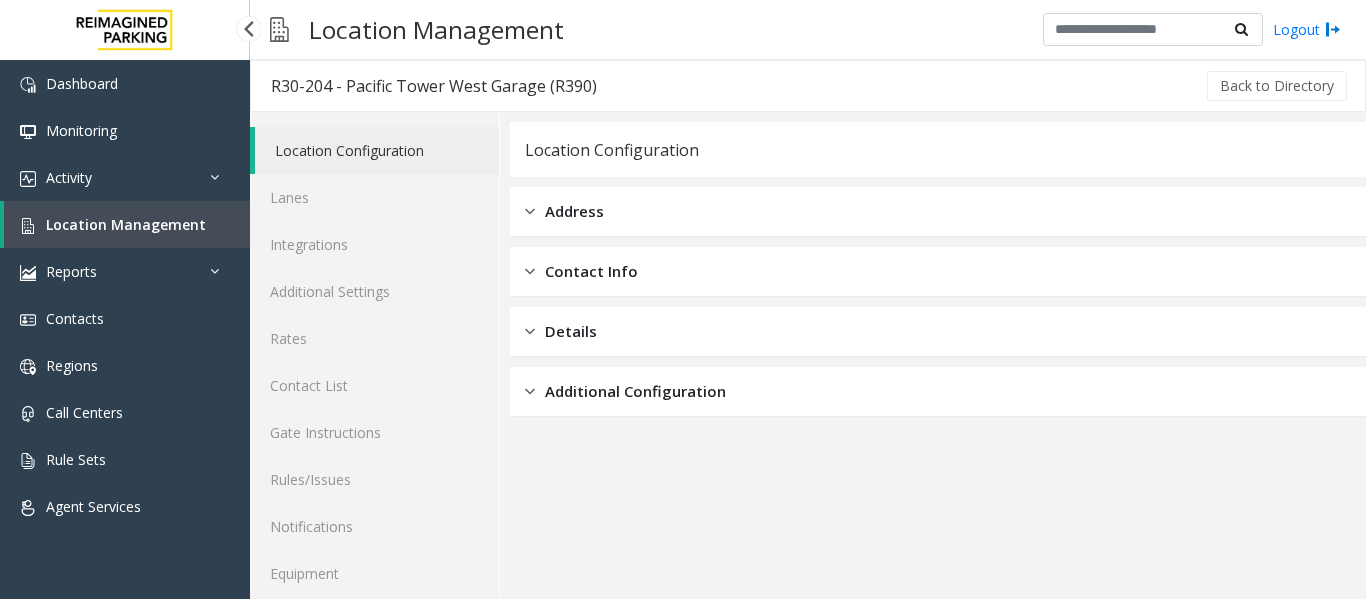 click on "Location Management" at bounding box center (126, 224) 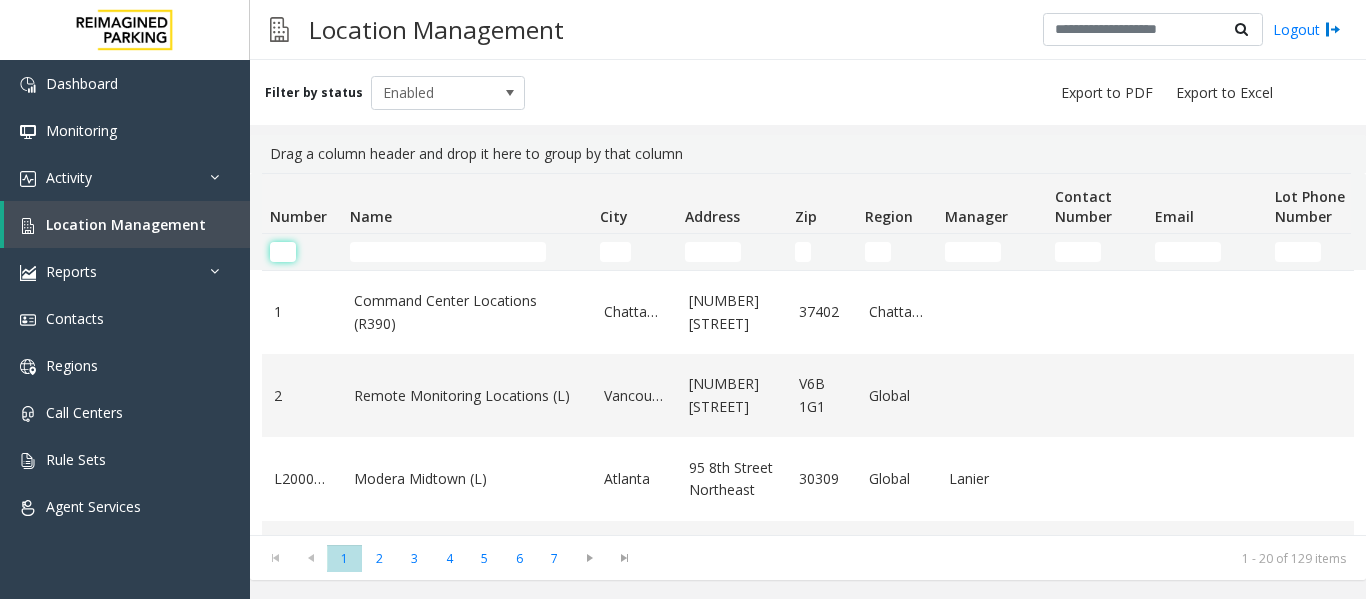 click 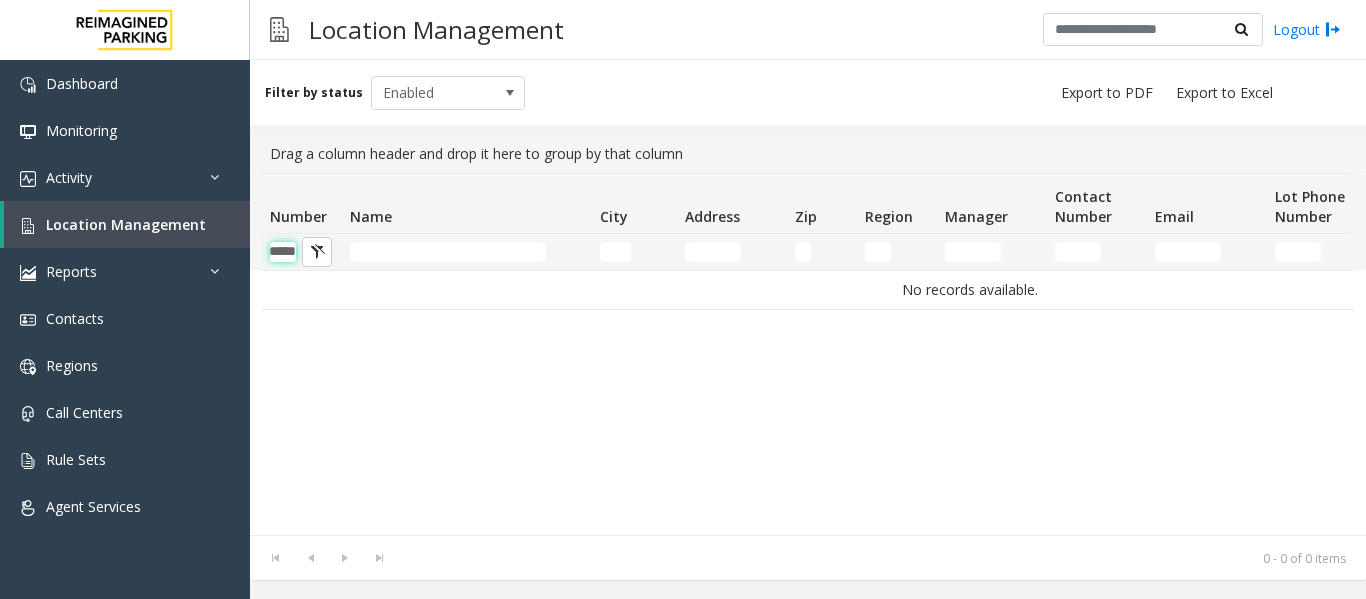 scroll, scrollTop: 0, scrollLeft: 22, axis: horizontal 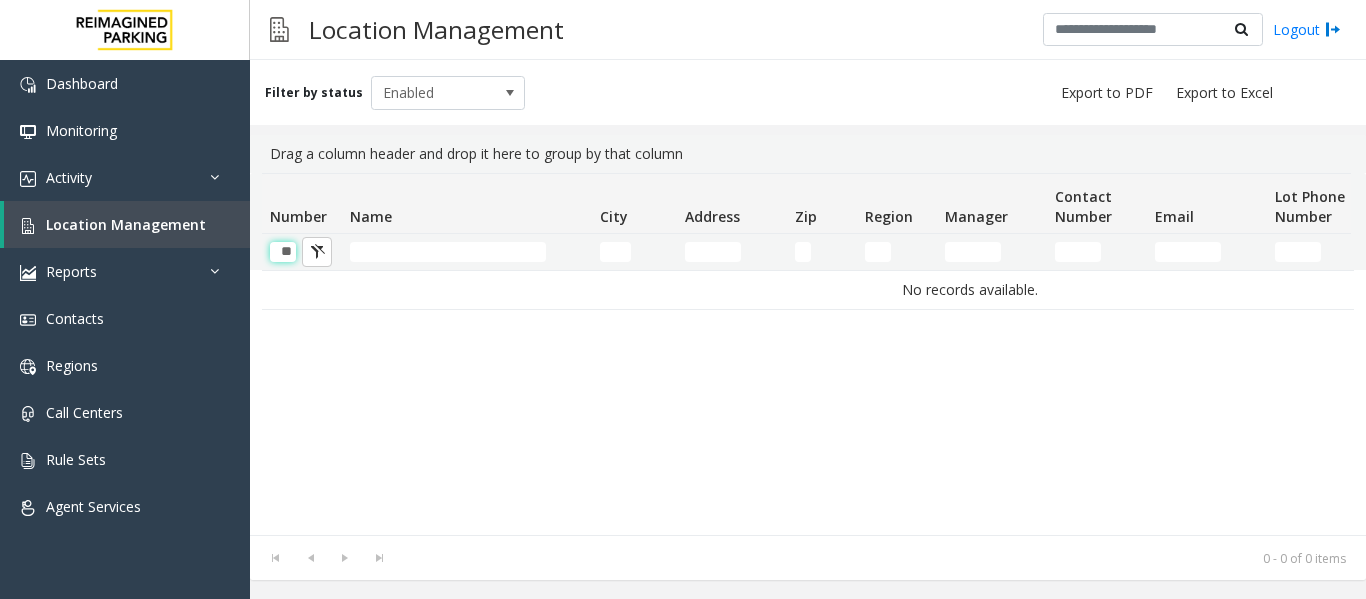 type on "*" 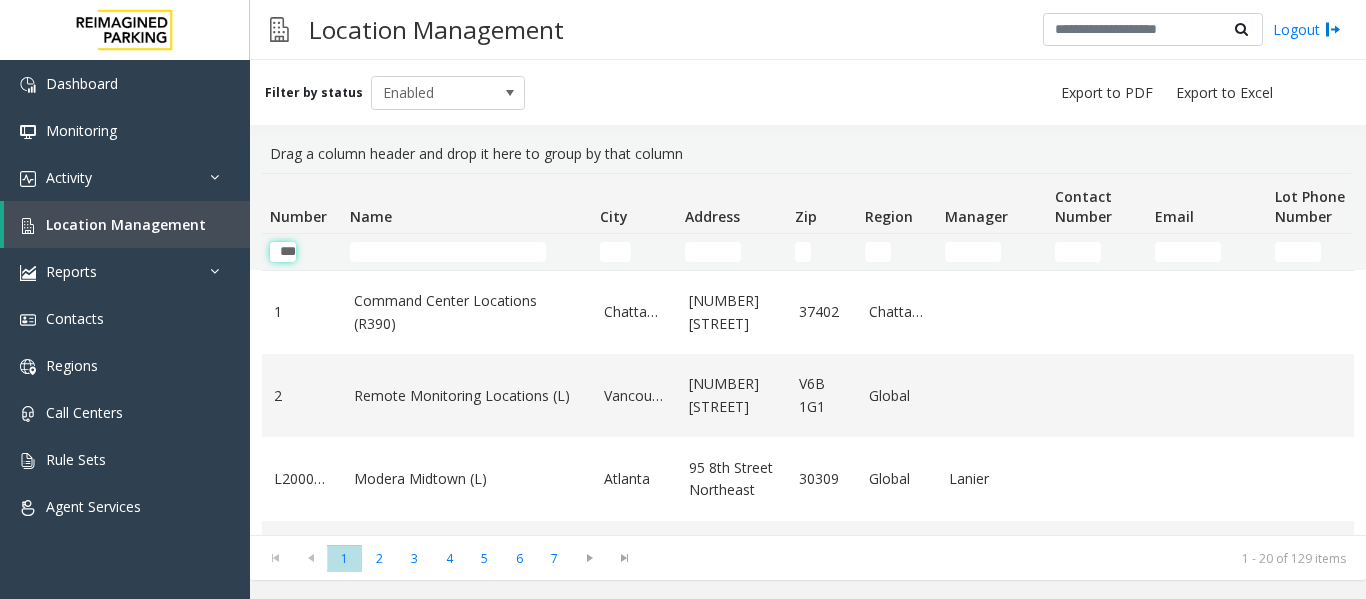 scroll, scrollTop: 0, scrollLeft: 9, axis: horizontal 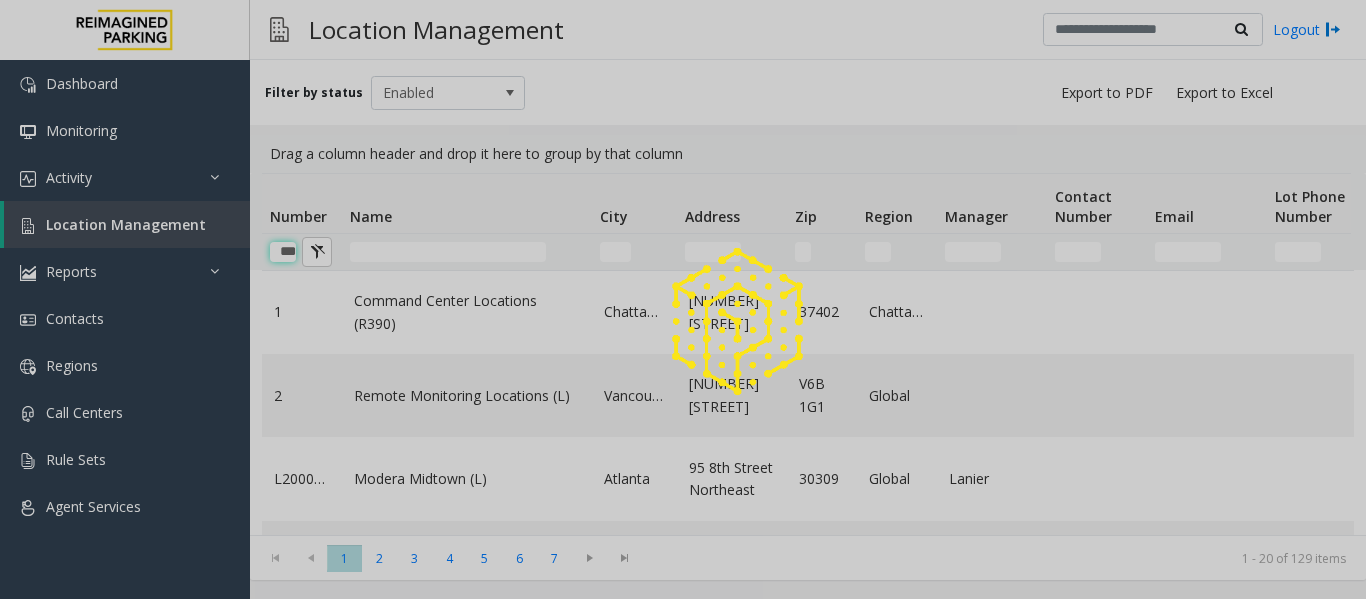 type on "***" 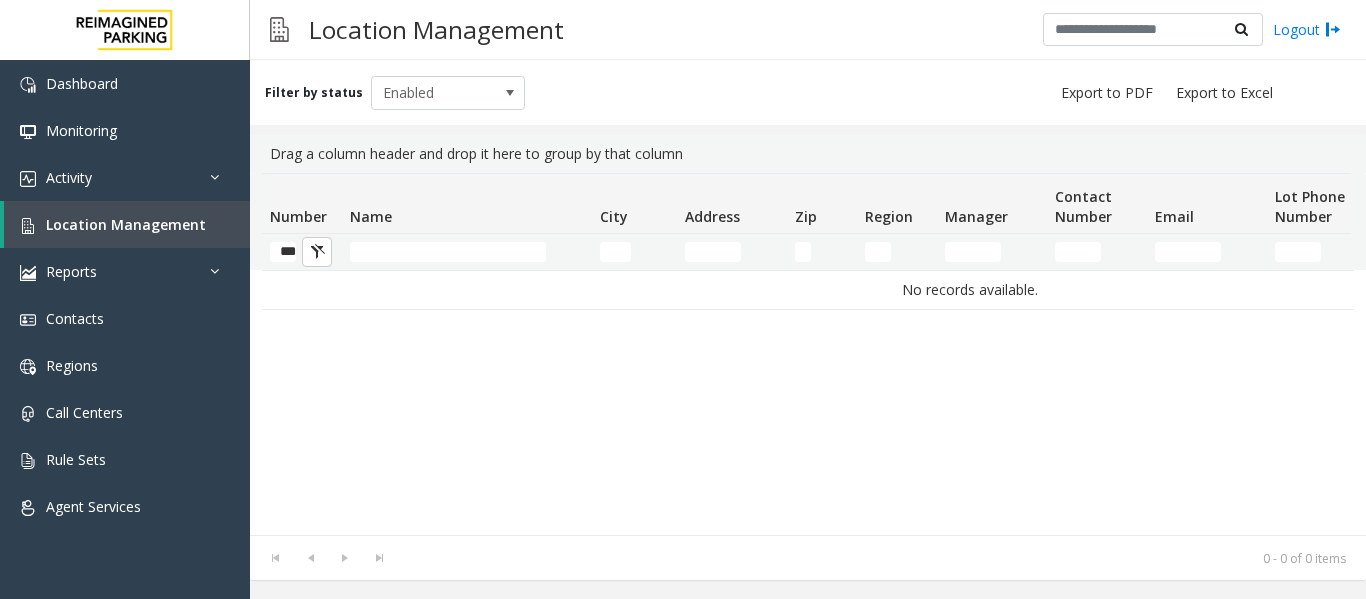 scroll, scrollTop: 0, scrollLeft: 0, axis: both 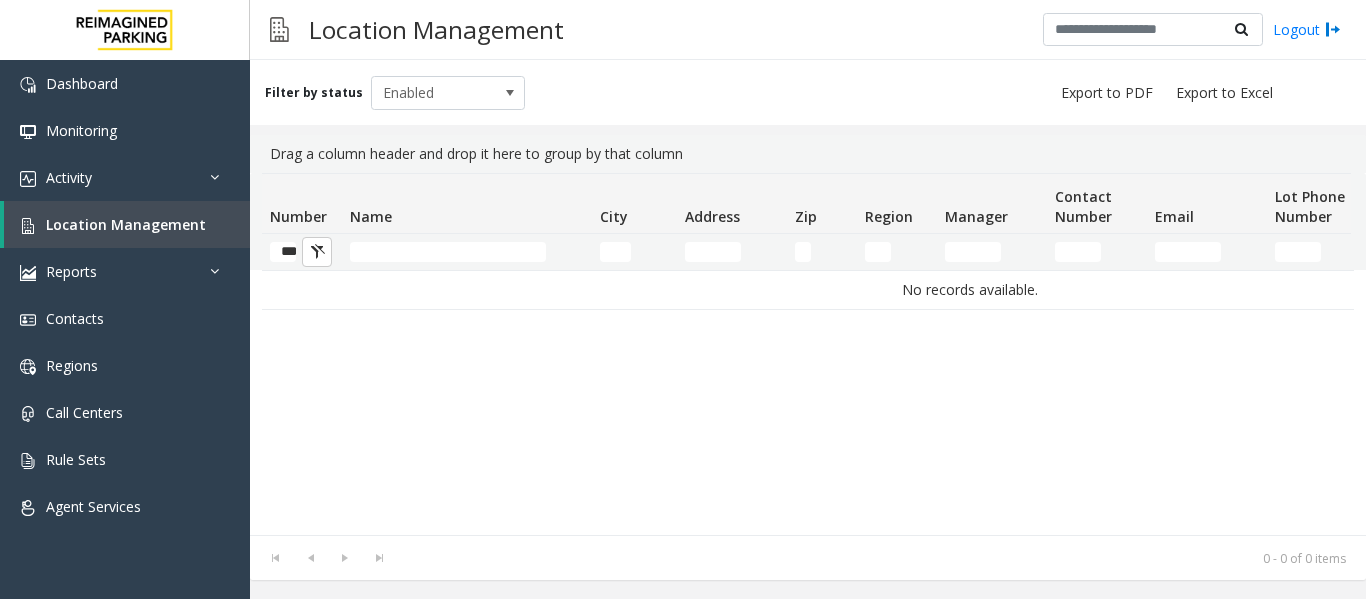 click on "***" 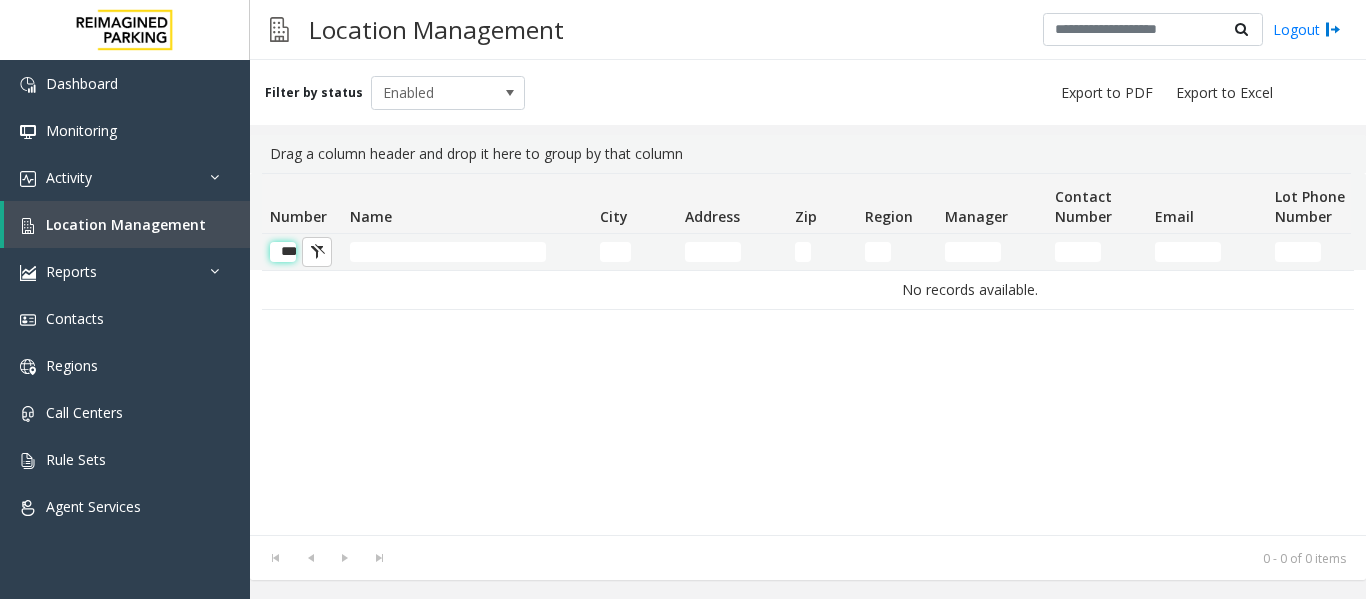 scroll, scrollTop: 0, scrollLeft: 9, axis: horizontal 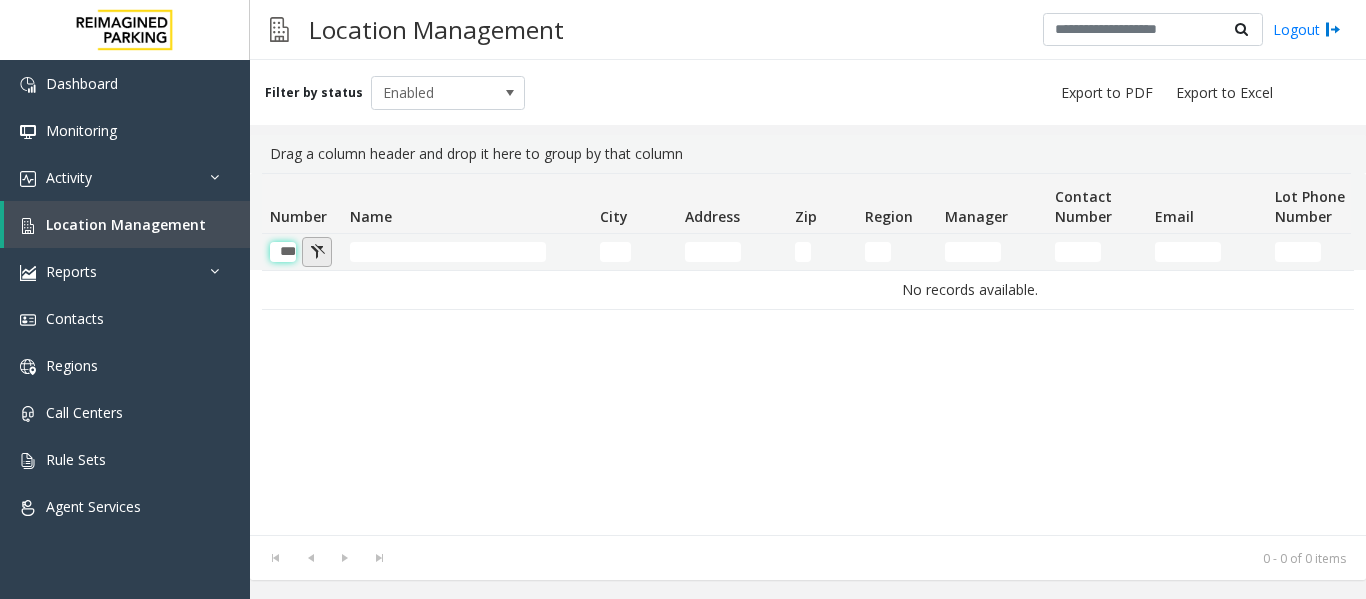 drag, startPoint x: 278, startPoint y: 254, endPoint x: 302, endPoint y: 254, distance: 24 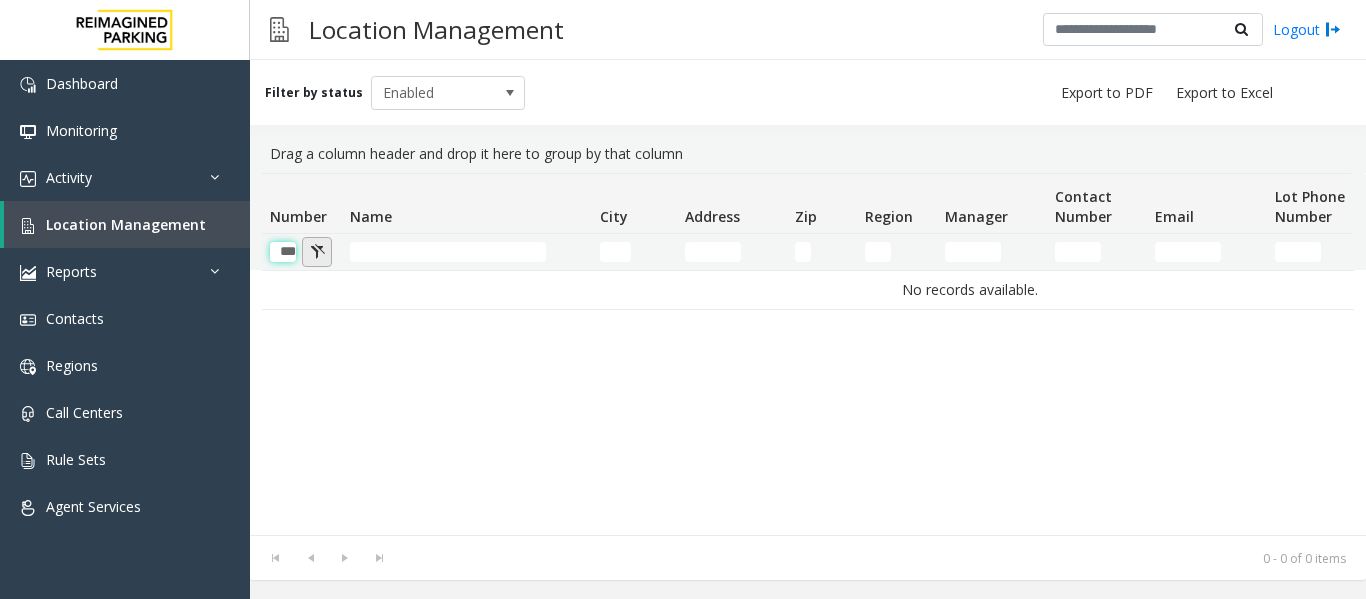 click on "***" 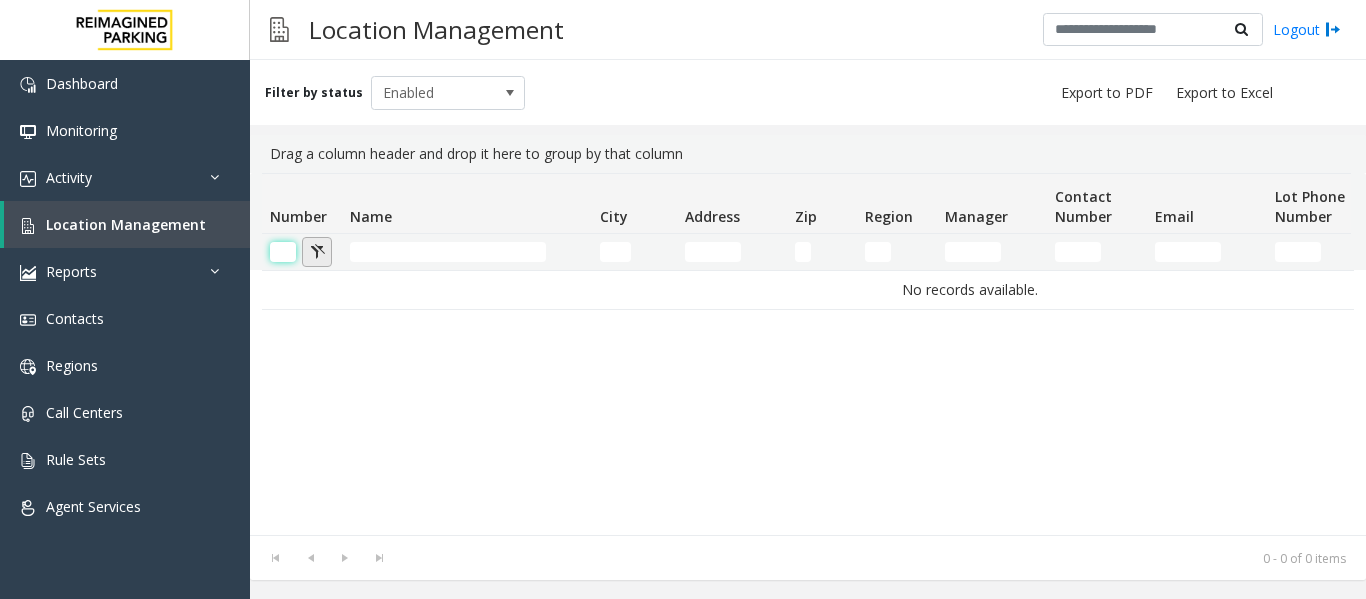 scroll, scrollTop: 0, scrollLeft: 0, axis: both 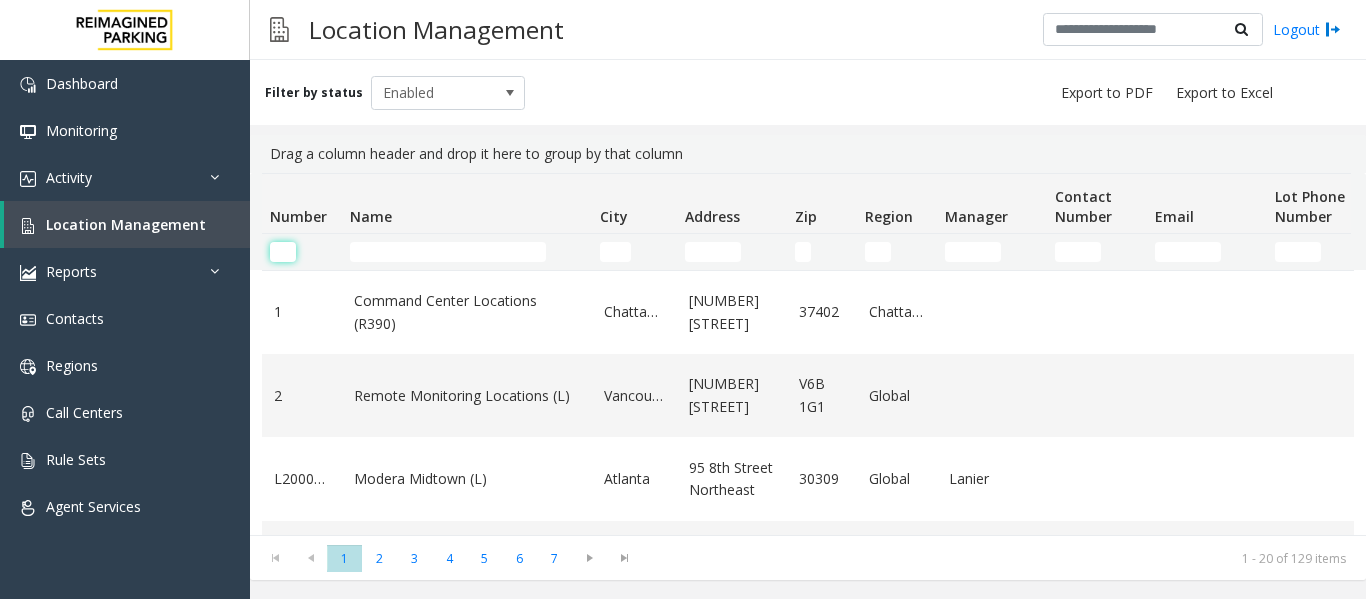 type 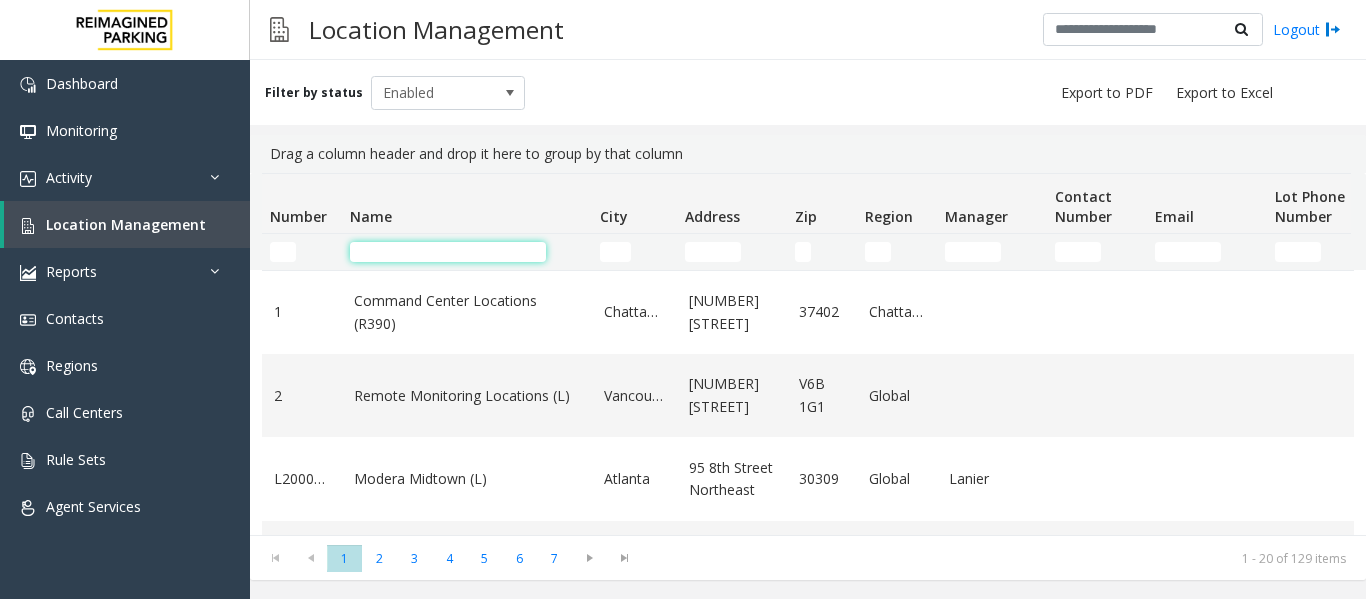 click 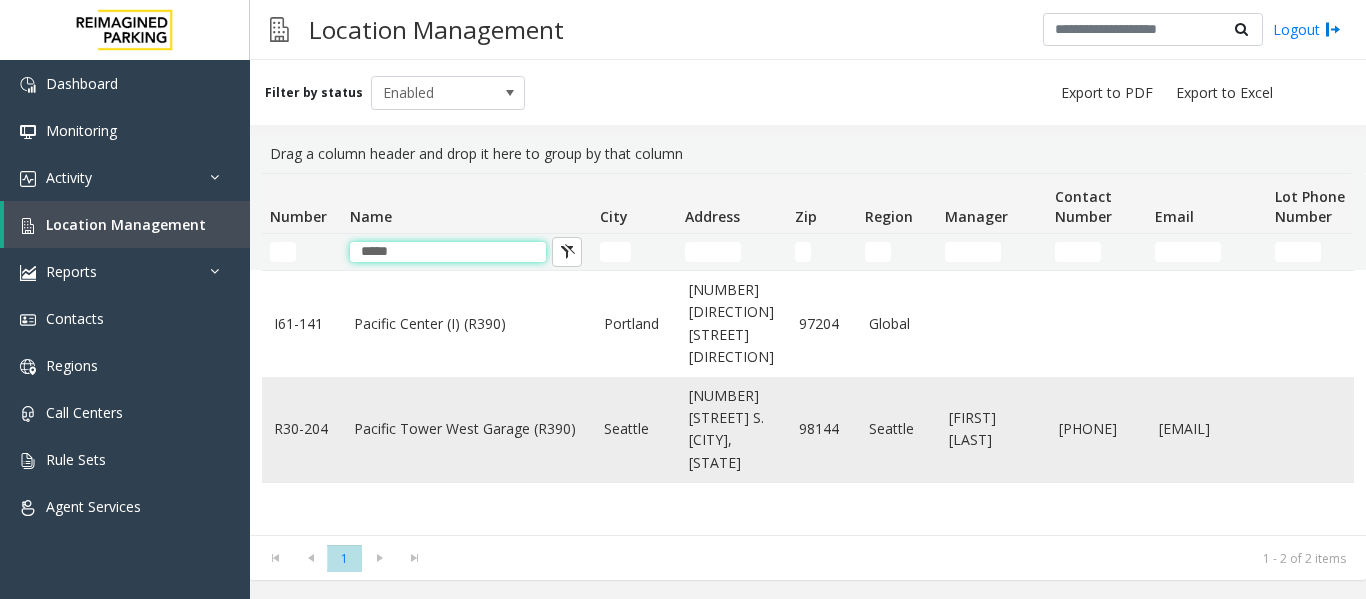 type on "*****" 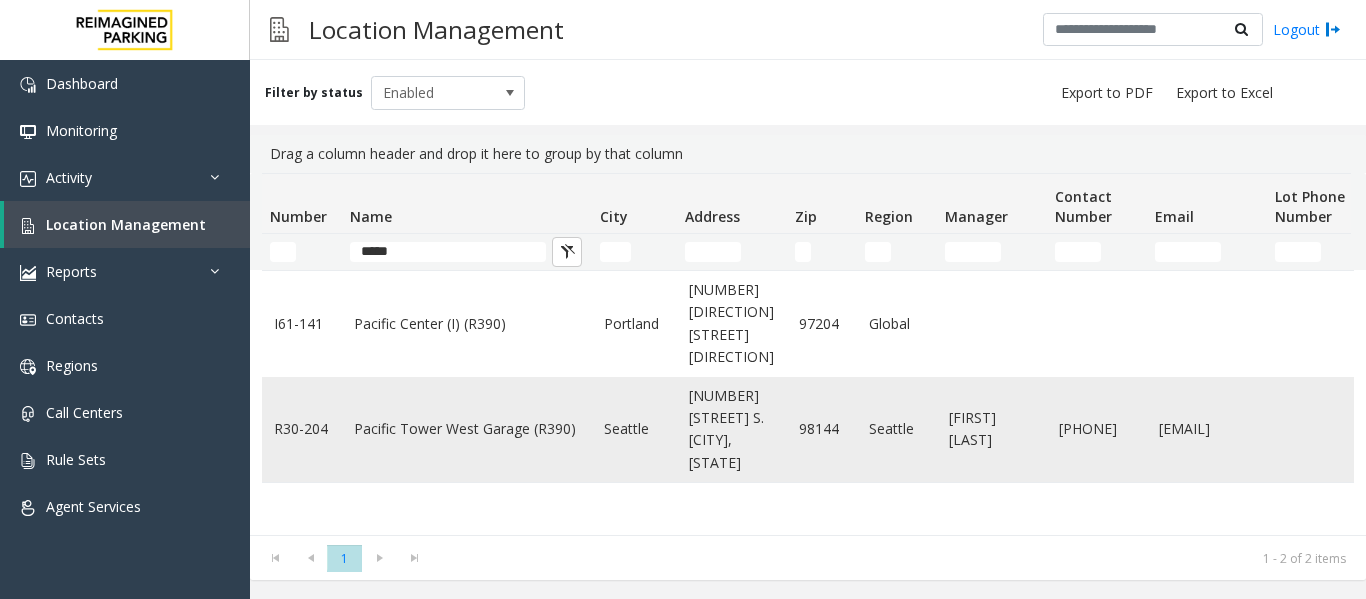 click on "Pacific Tower West Garage (R390)" 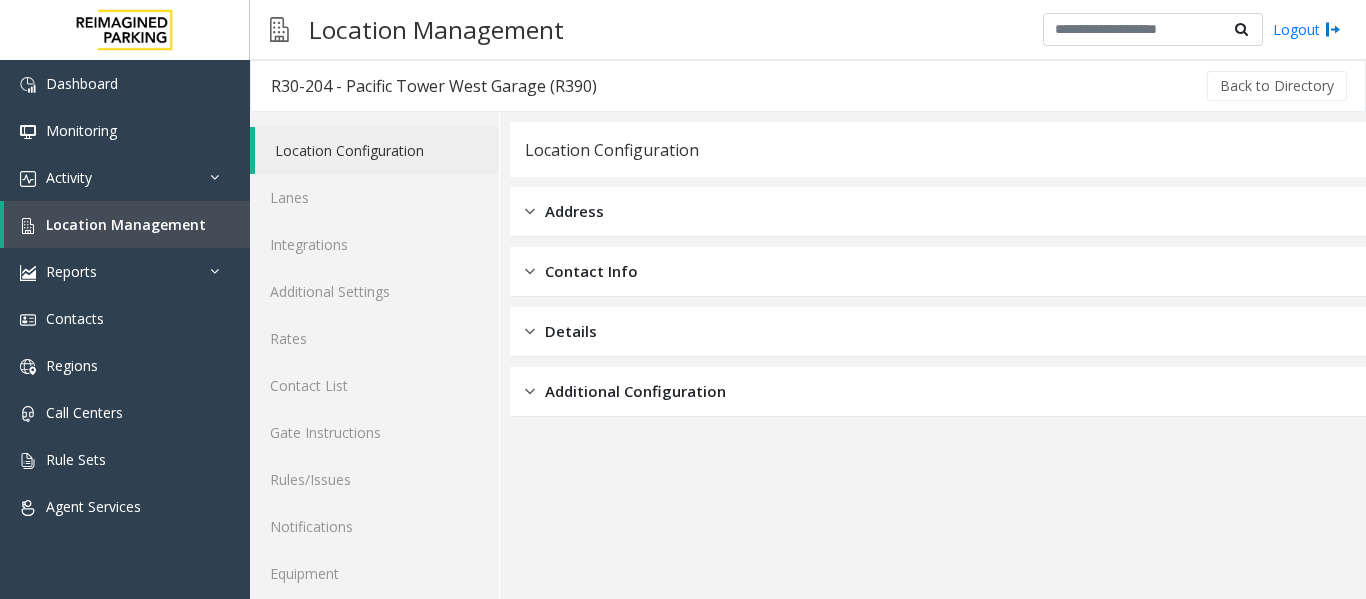 scroll, scrollTop: 60, scrollLeft: 0, axis: vertical 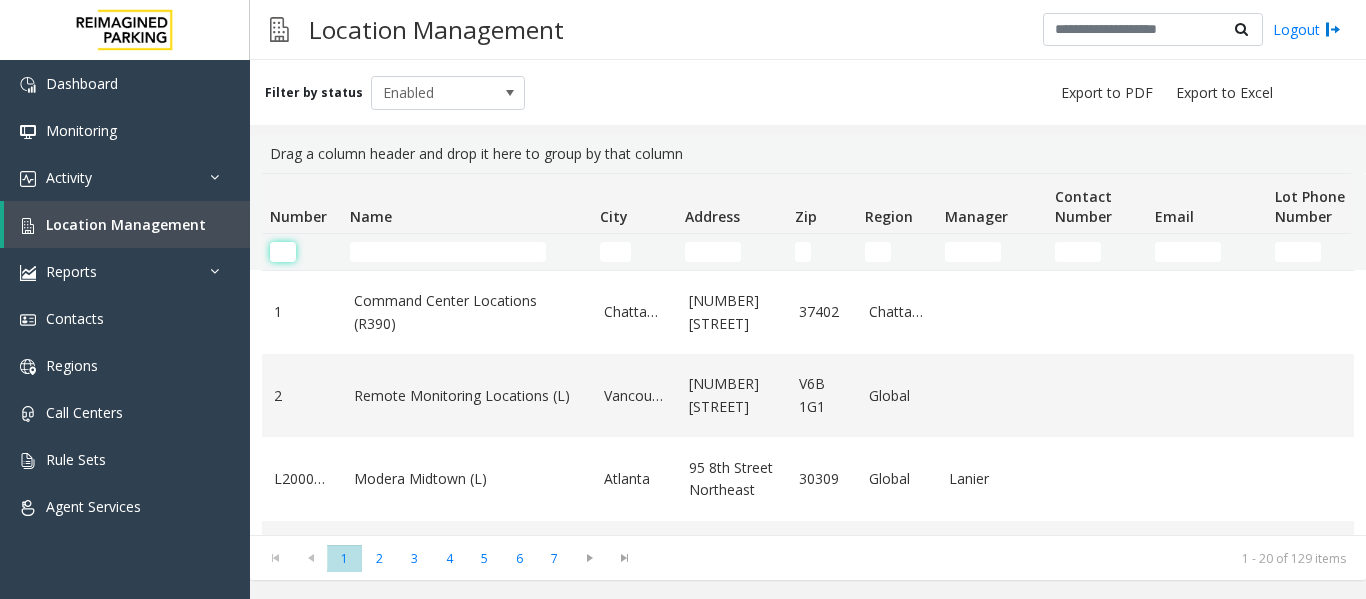 click 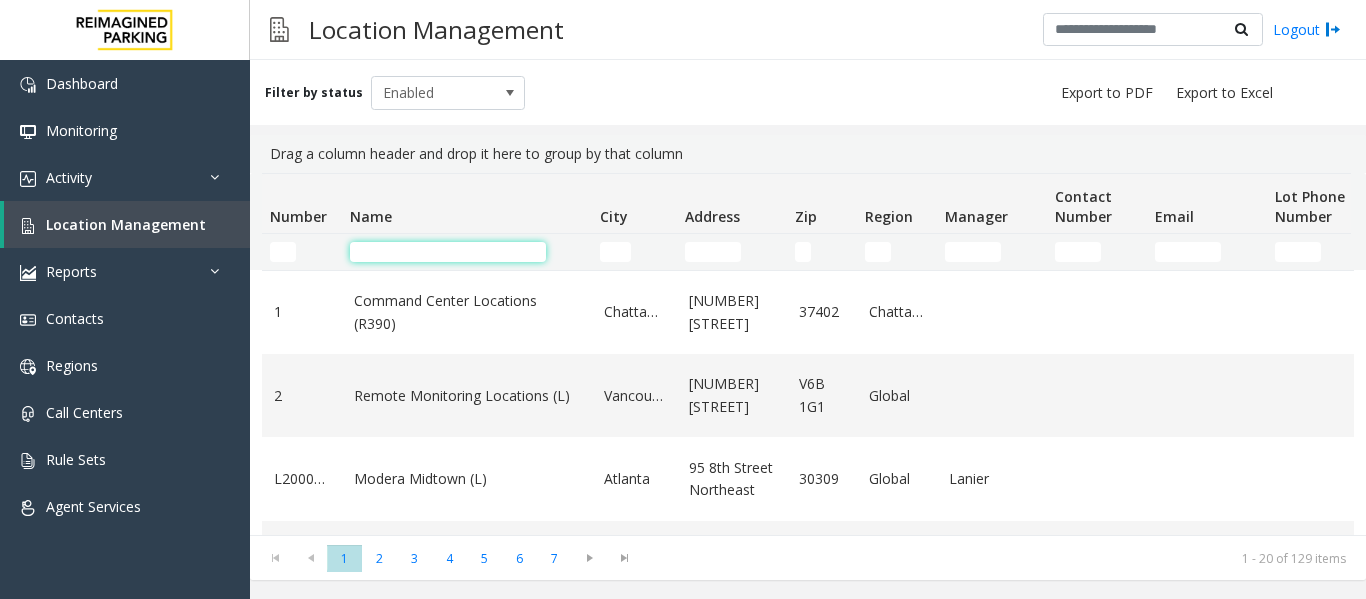click 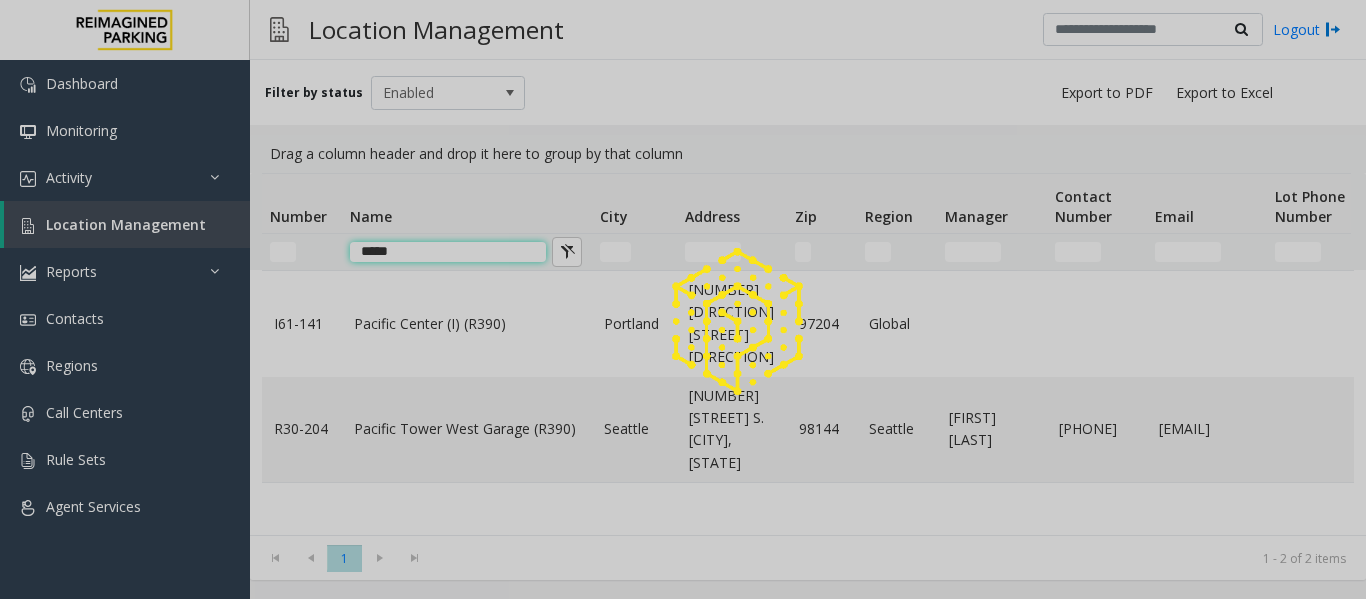 type on "******" 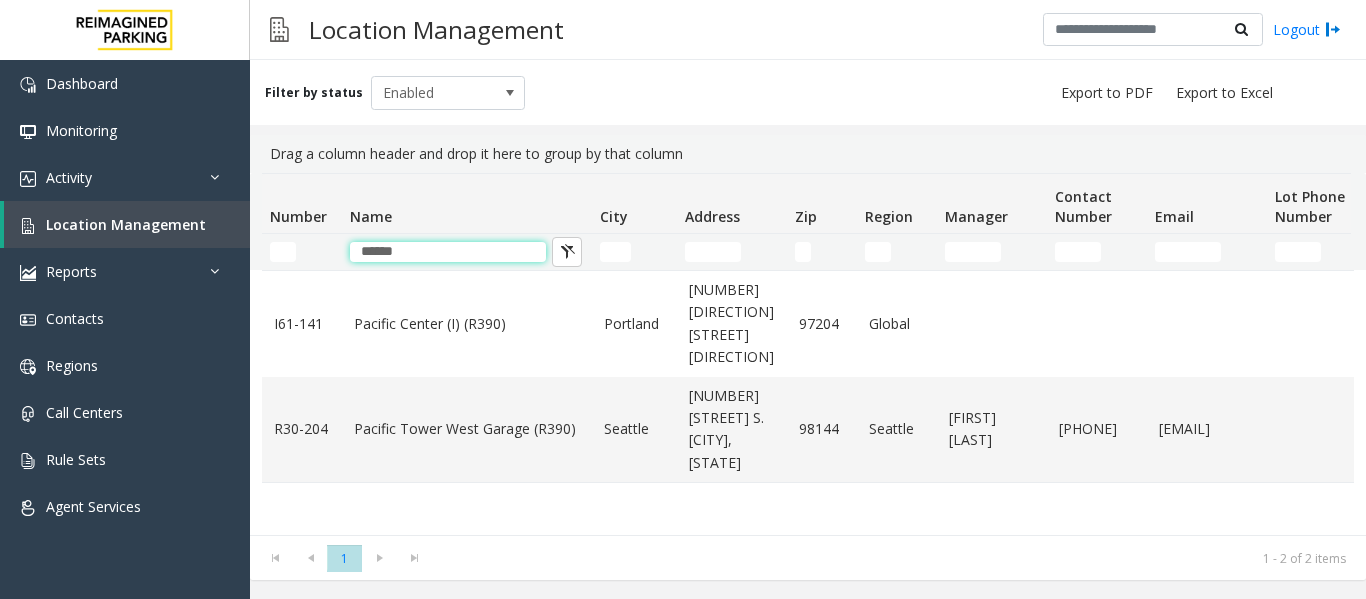drag, startPoint x: 408, startPoint y: 249, endPoint x: 275, endPoint y: 246, distance: 133.03383 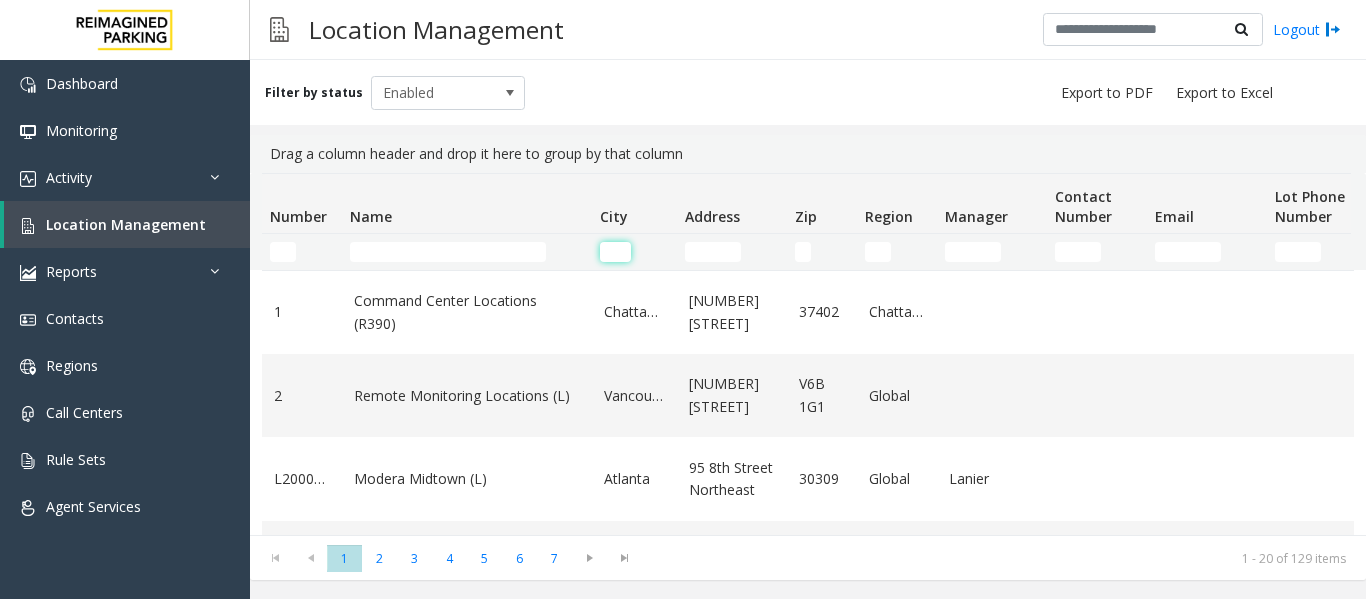 click 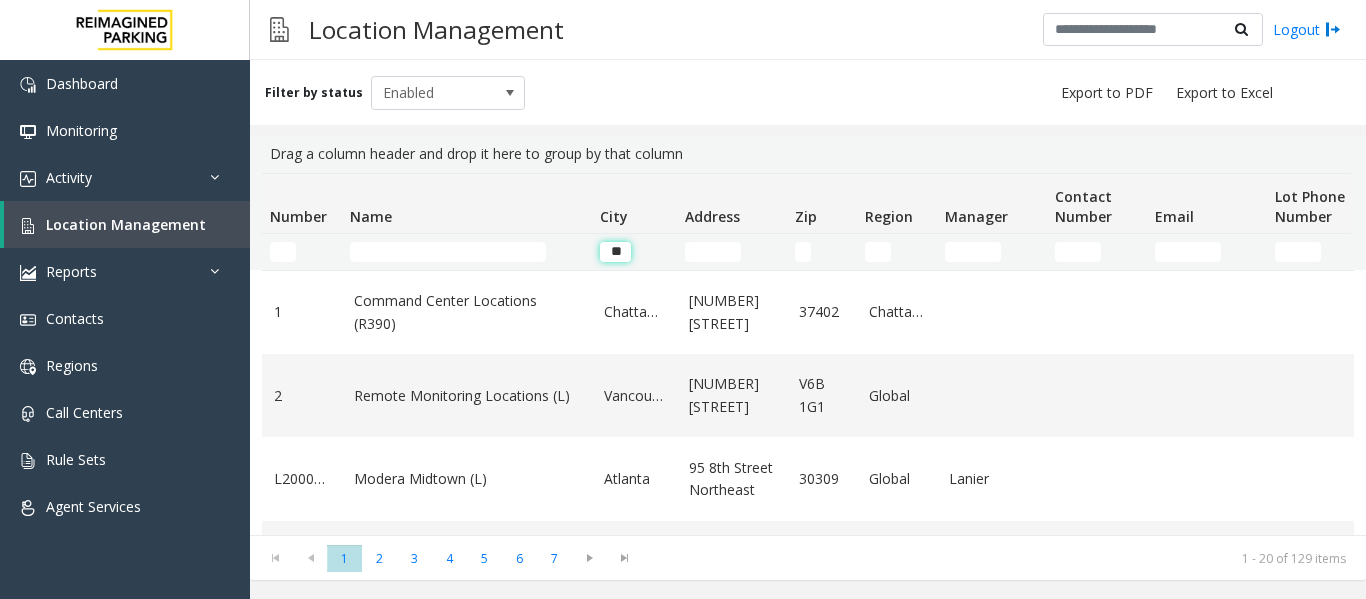 scroll, scrollTop: 0, scrollLeft: 1, axis: horizontal 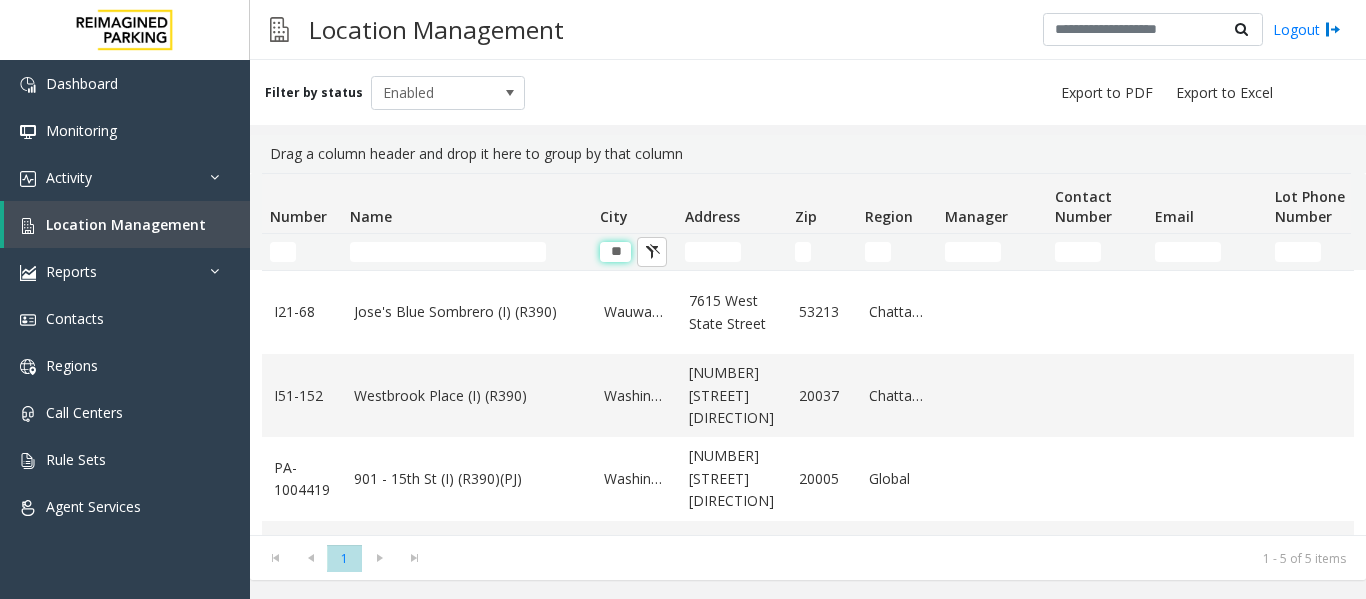 drag, startPoint x: 608, startPoint y: 248, endPoint x: 635, endPoint y: 256, distance: 28.160255 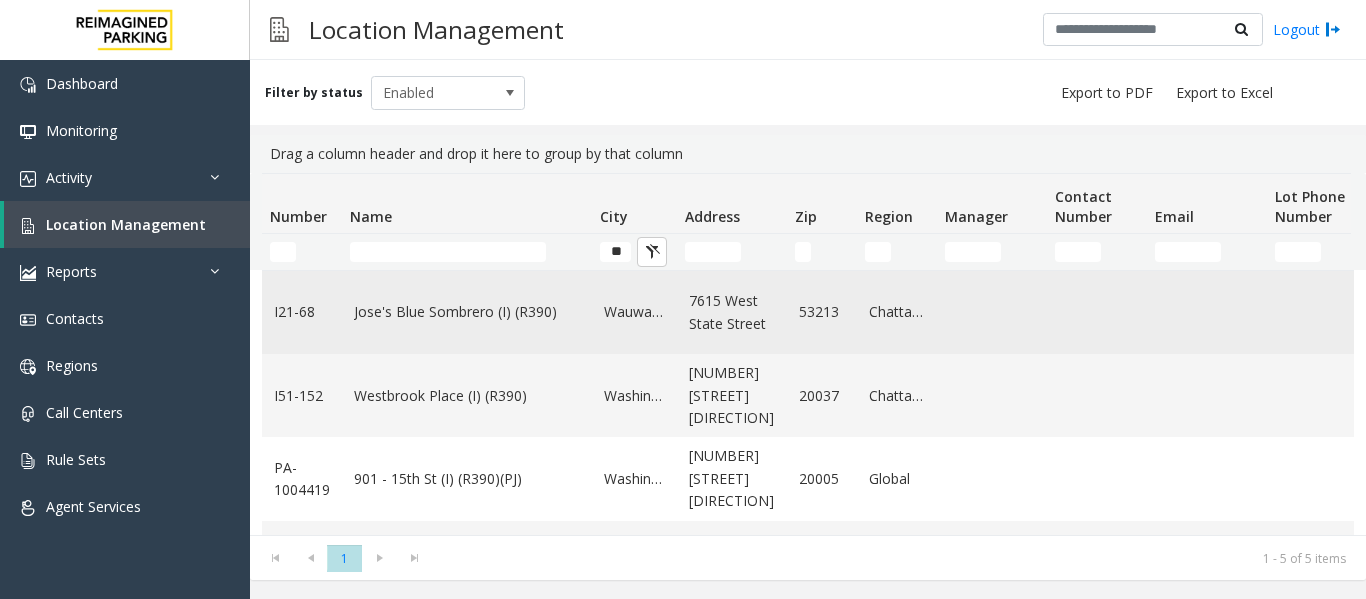 scroll, scrollTop: 0, scrollLeft: 0, axis: both 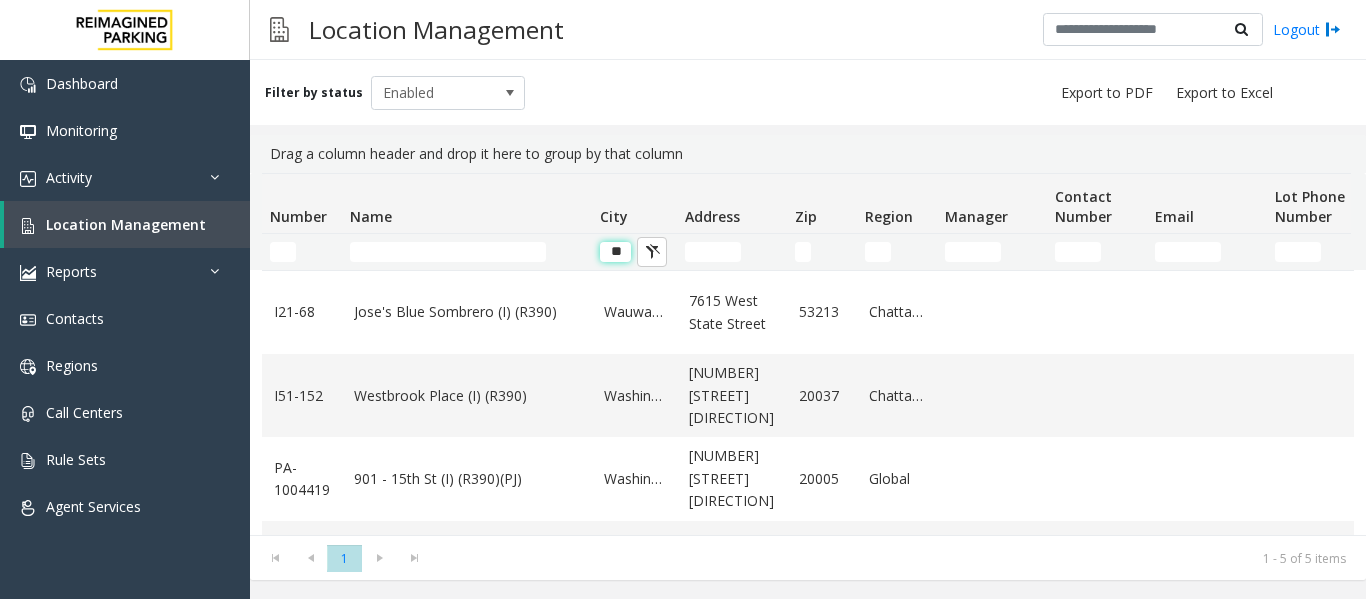 click on "**" 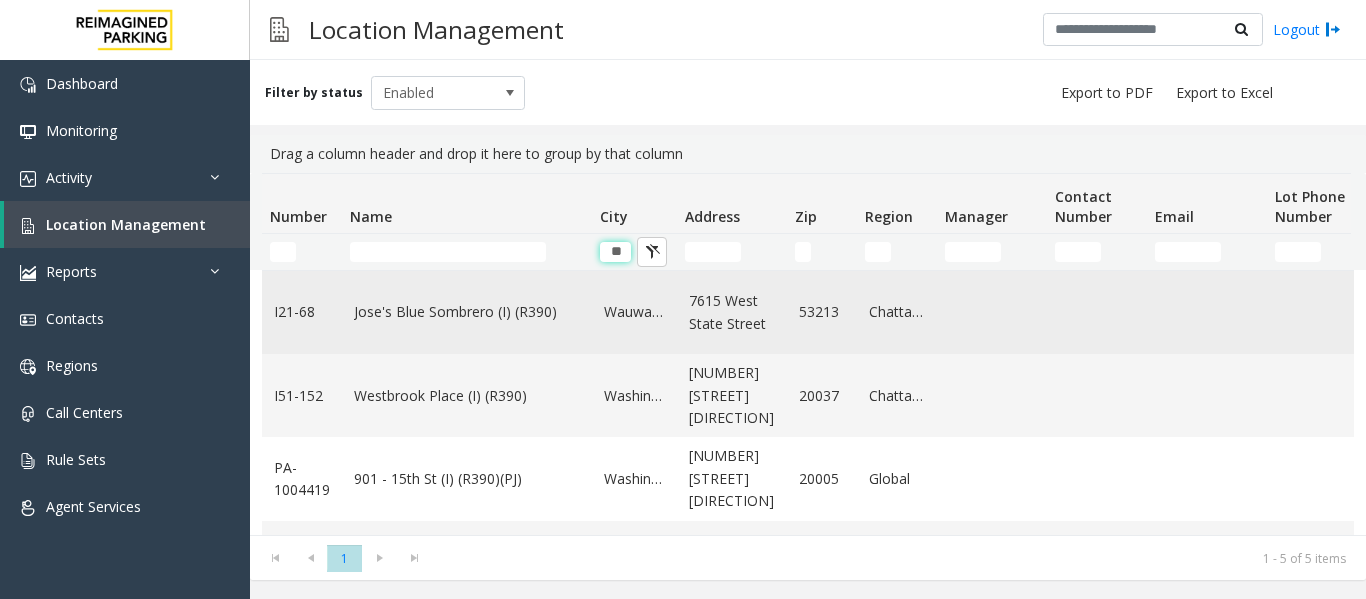 type on "*" 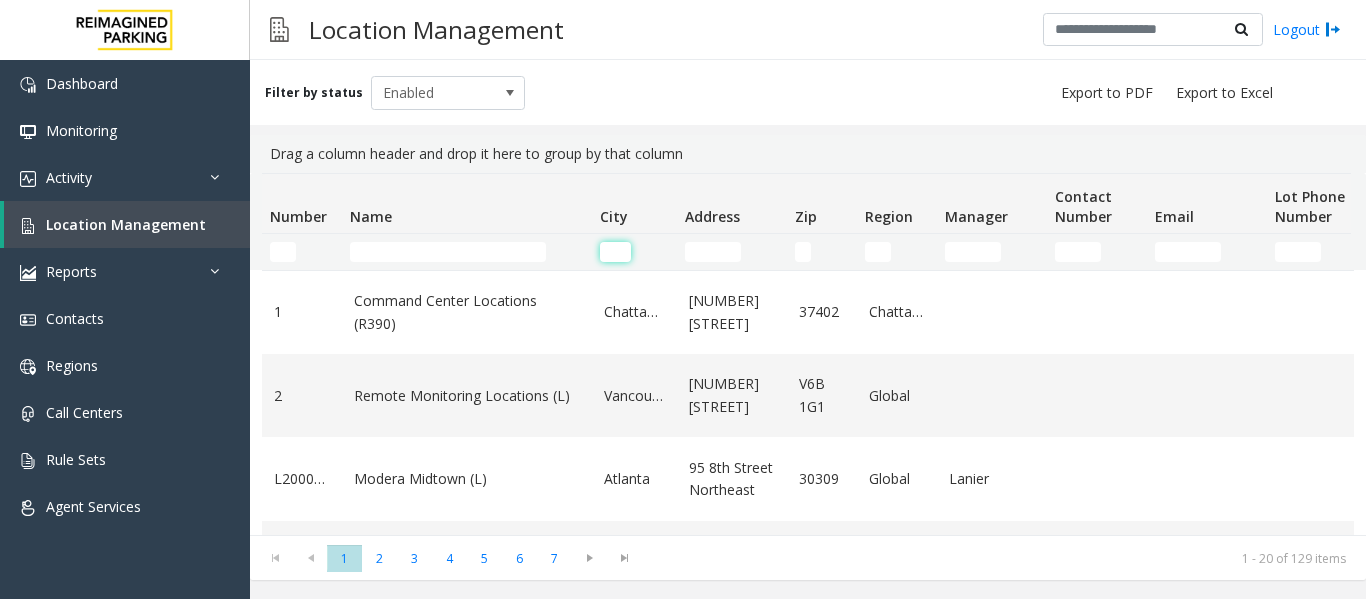 type 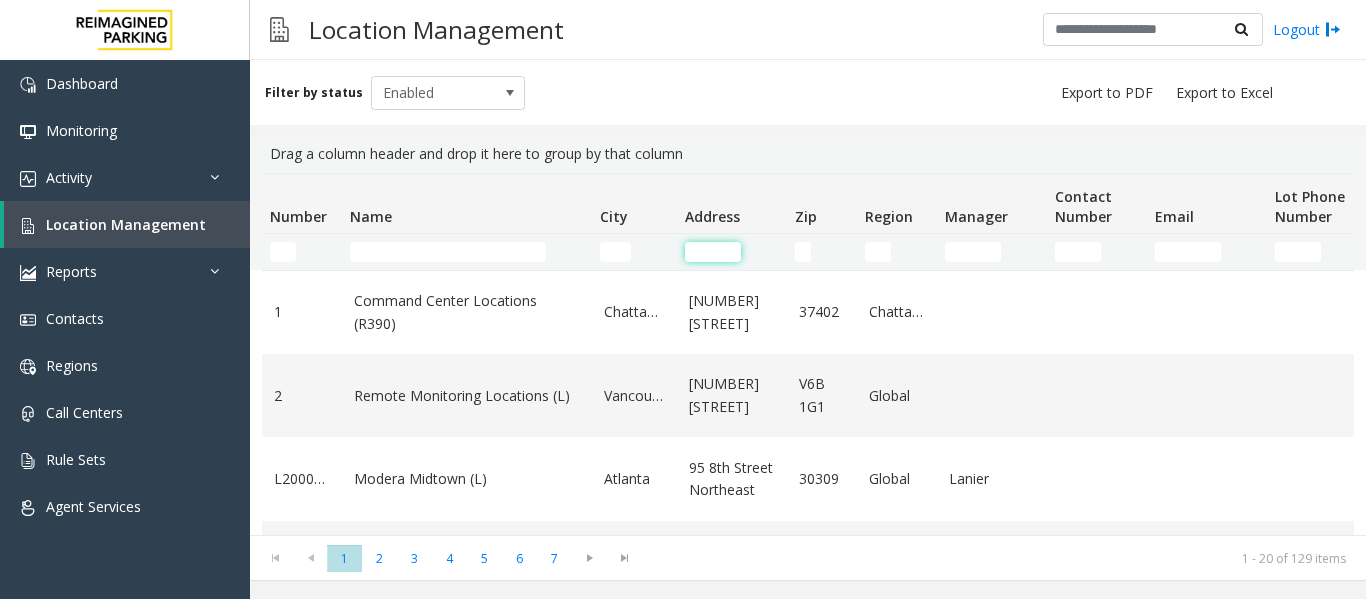 drag, startPoint x: 698, startPoint y: 244, endPoint x: 708, endPoint y: 236, distance: 12.806249 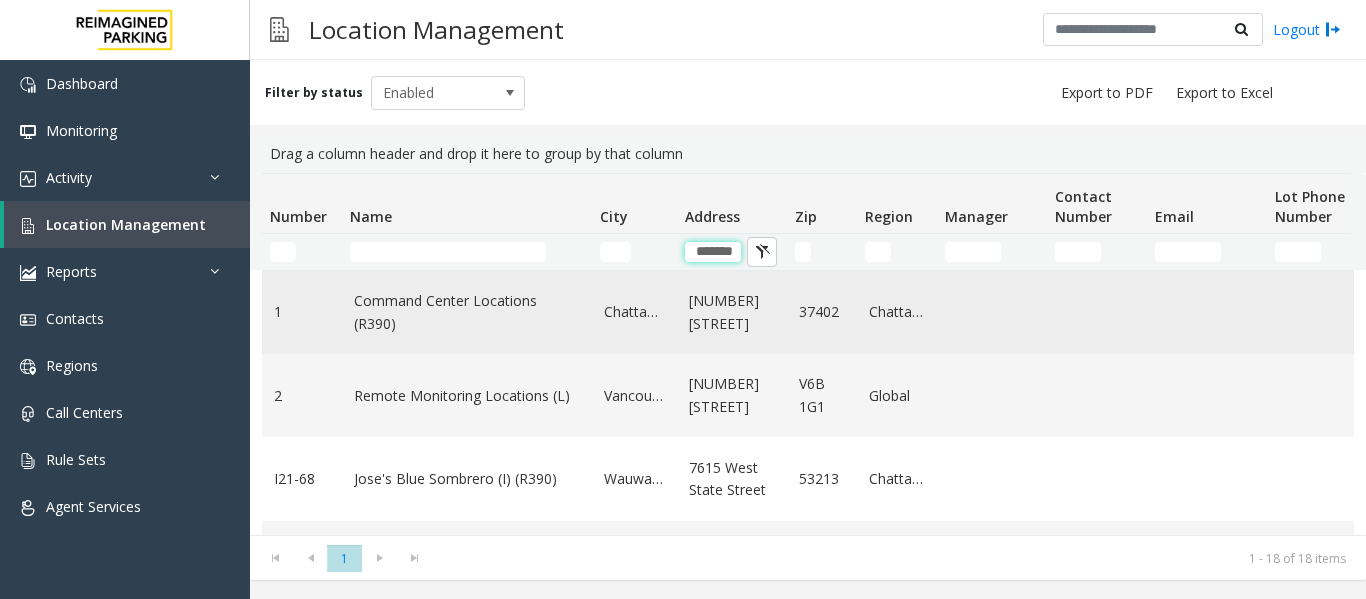 scroll, scrollTop: 0, scrollLeft: 4, axis: horizontal 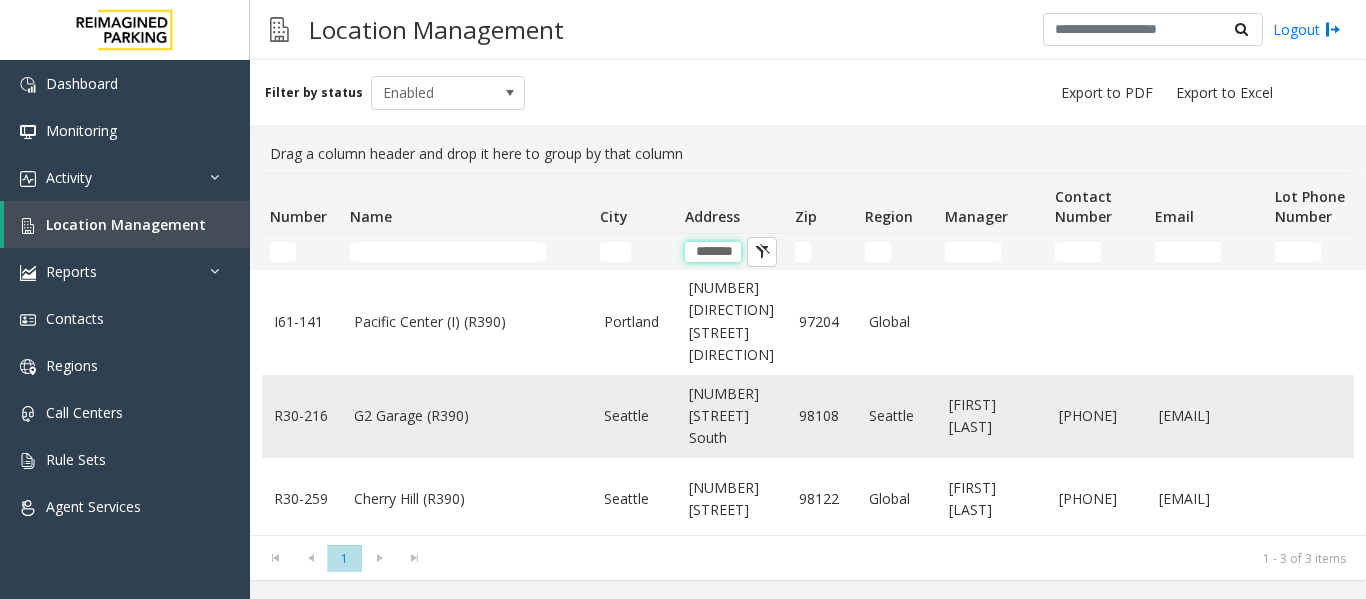 type on "*******" 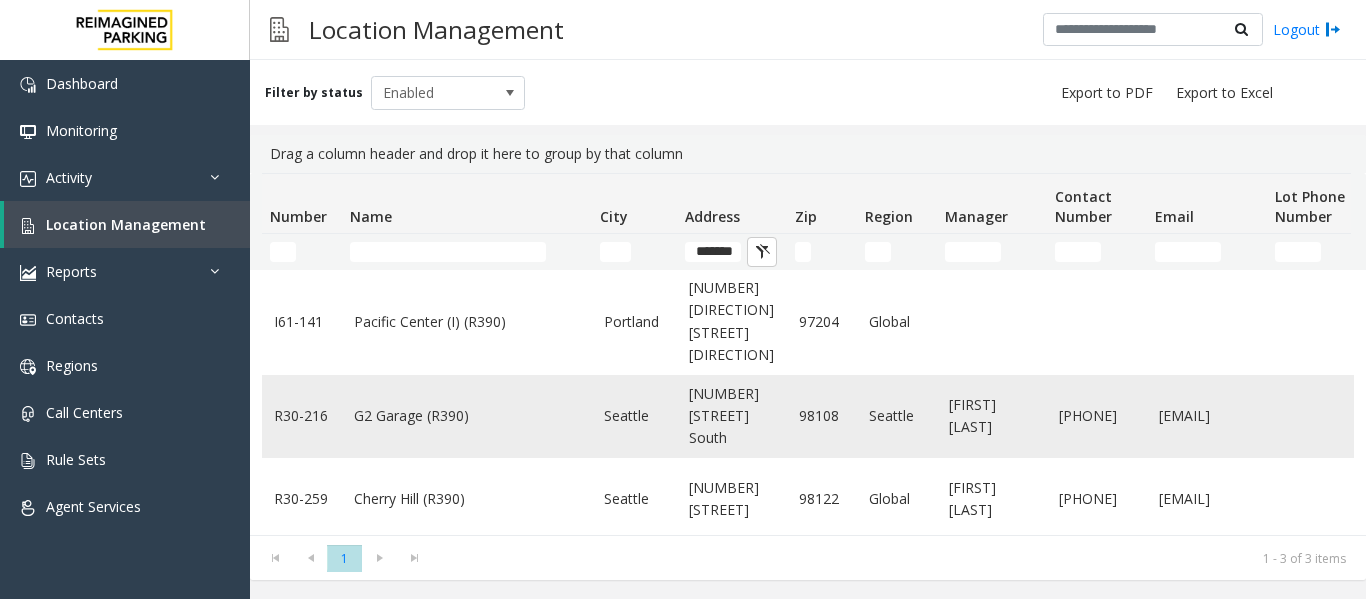 click on "G2 Garage (R390)" 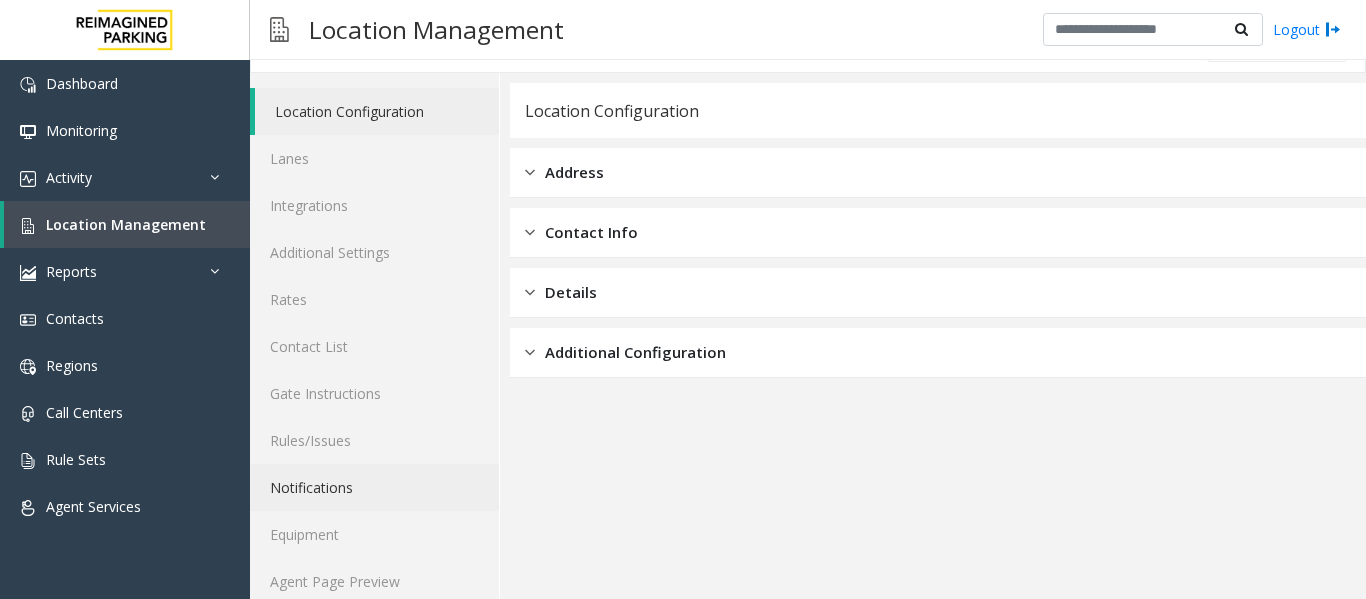 scroll, scrollTop: 60, scrollLeft: 0, axis: vertical 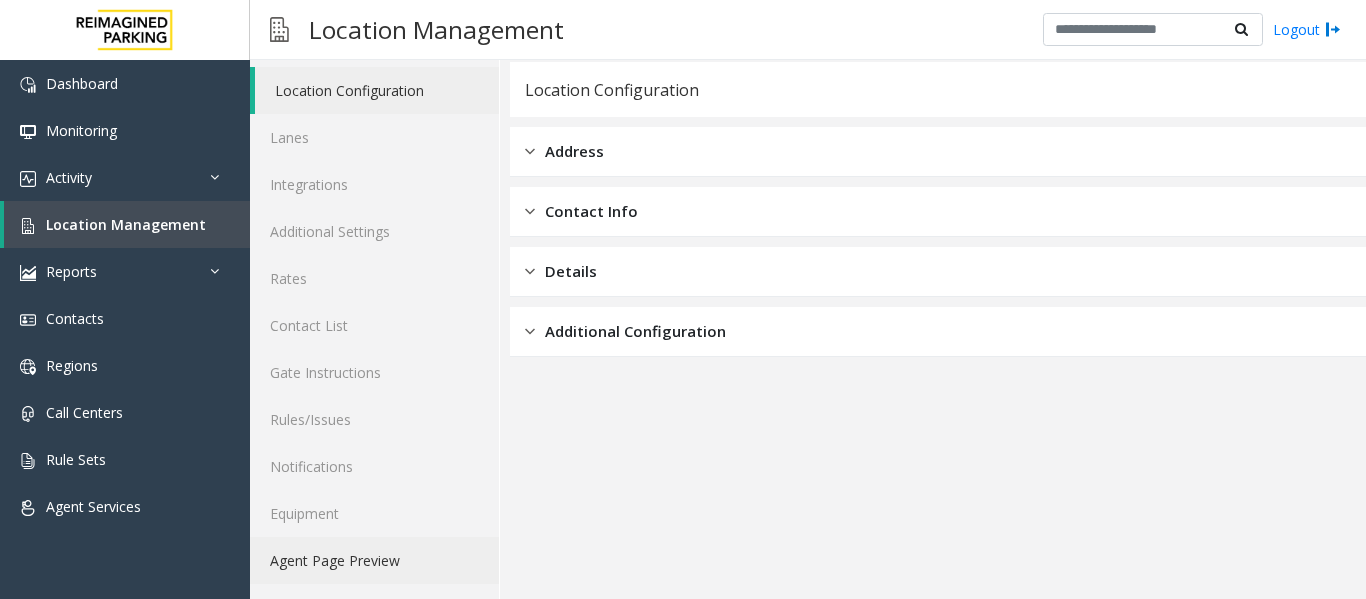 click on "Agent Page Preview" 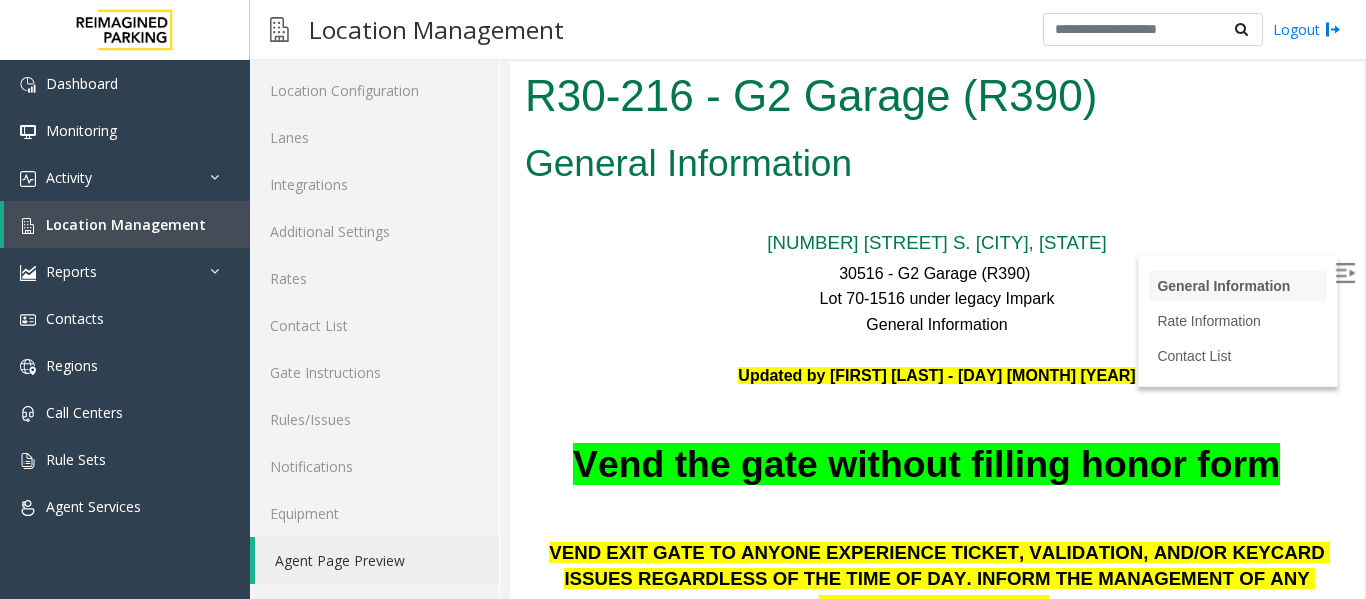 scroll, scrollTop: 0, scrollLeft: 0, axis: both 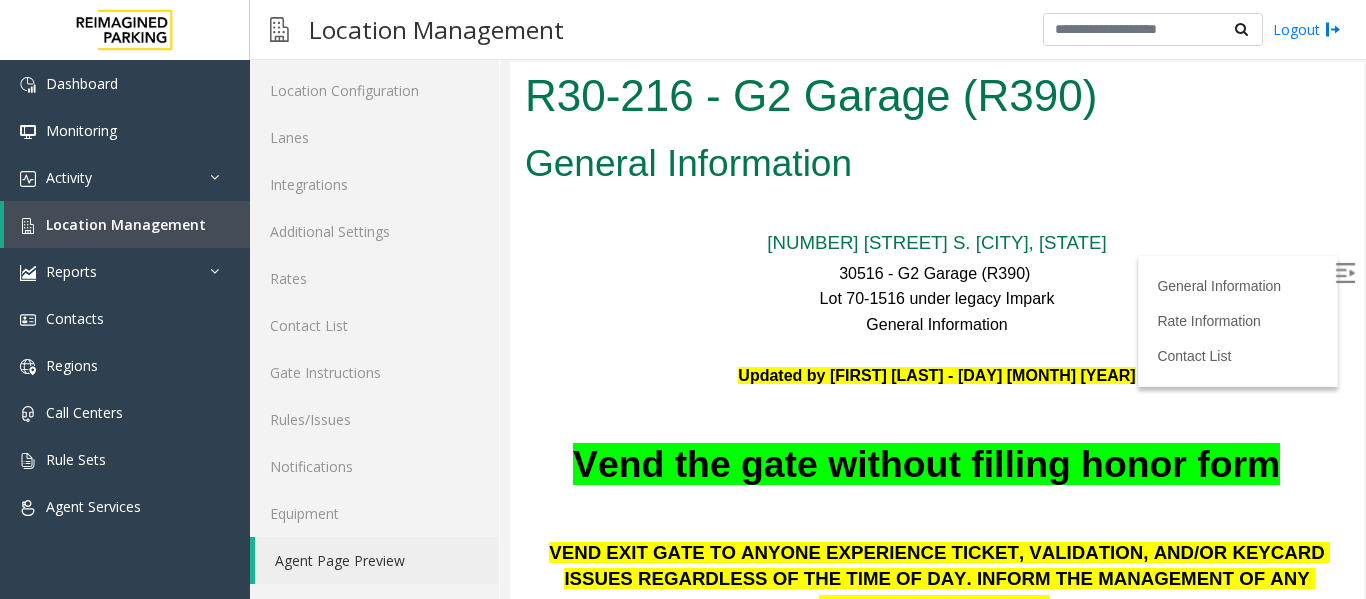 click at bounding box center (1345, 273) 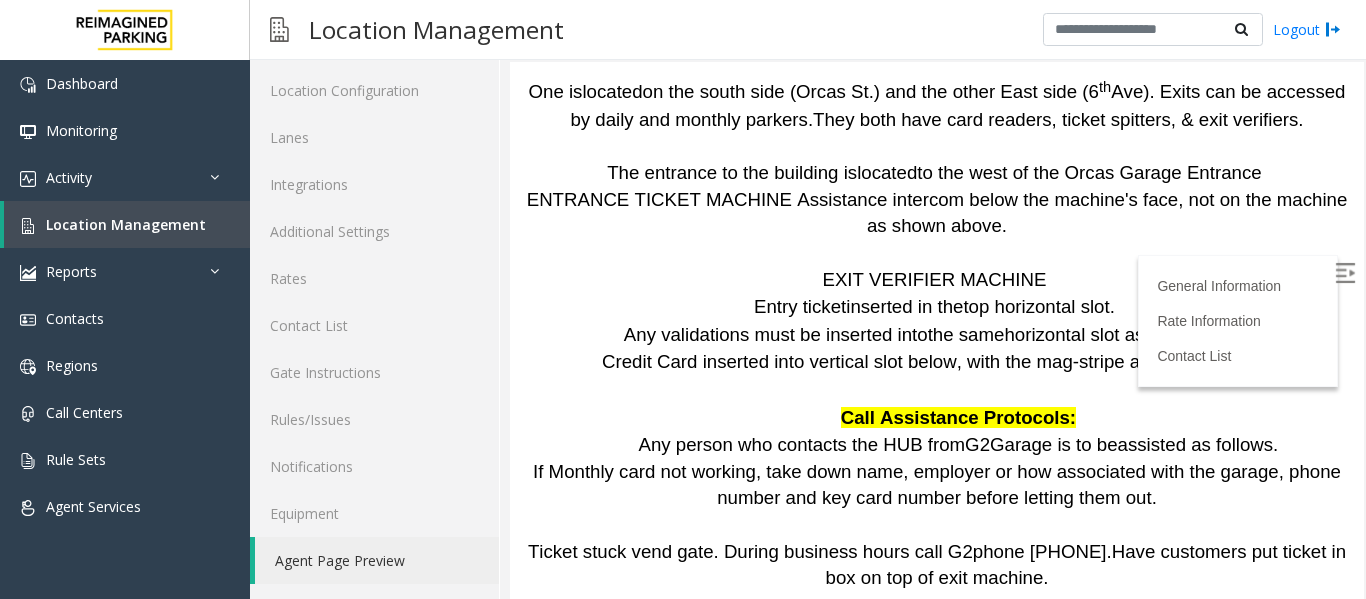 scroll, scrollTop: 222, scrollLeft: 0, axis: vertical 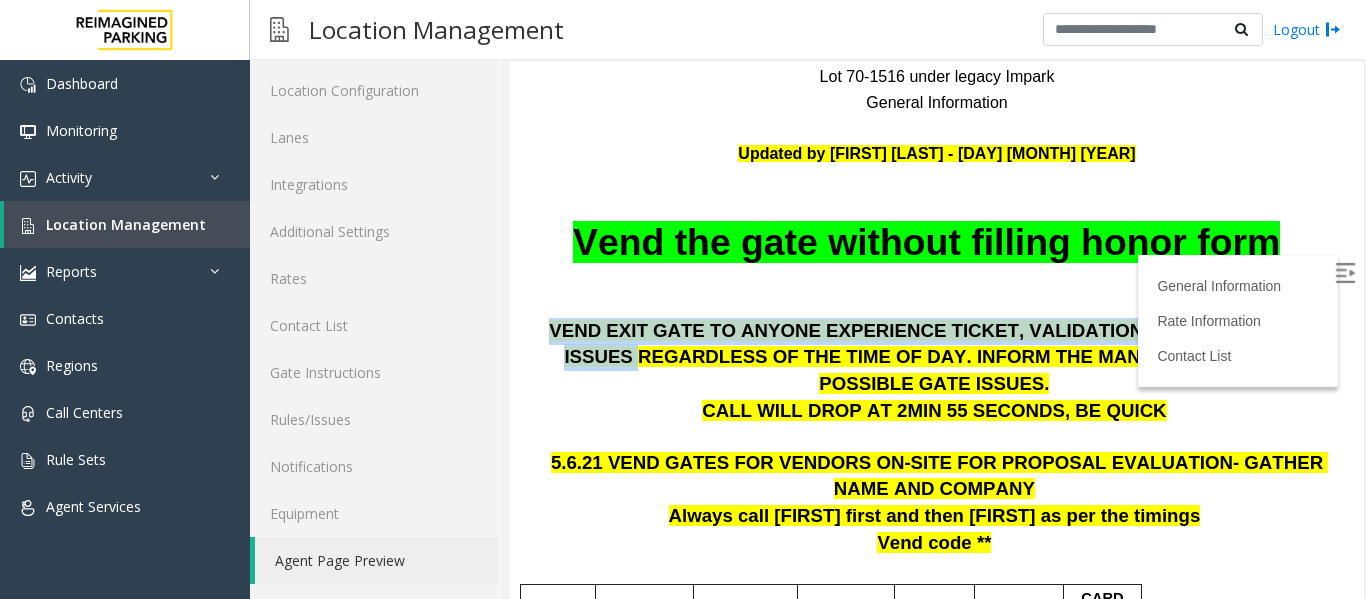 drag, startPoint x: 562, startPoint y: 331, endPoint x: 1281, endPoint y: 317, distance: 719.1363 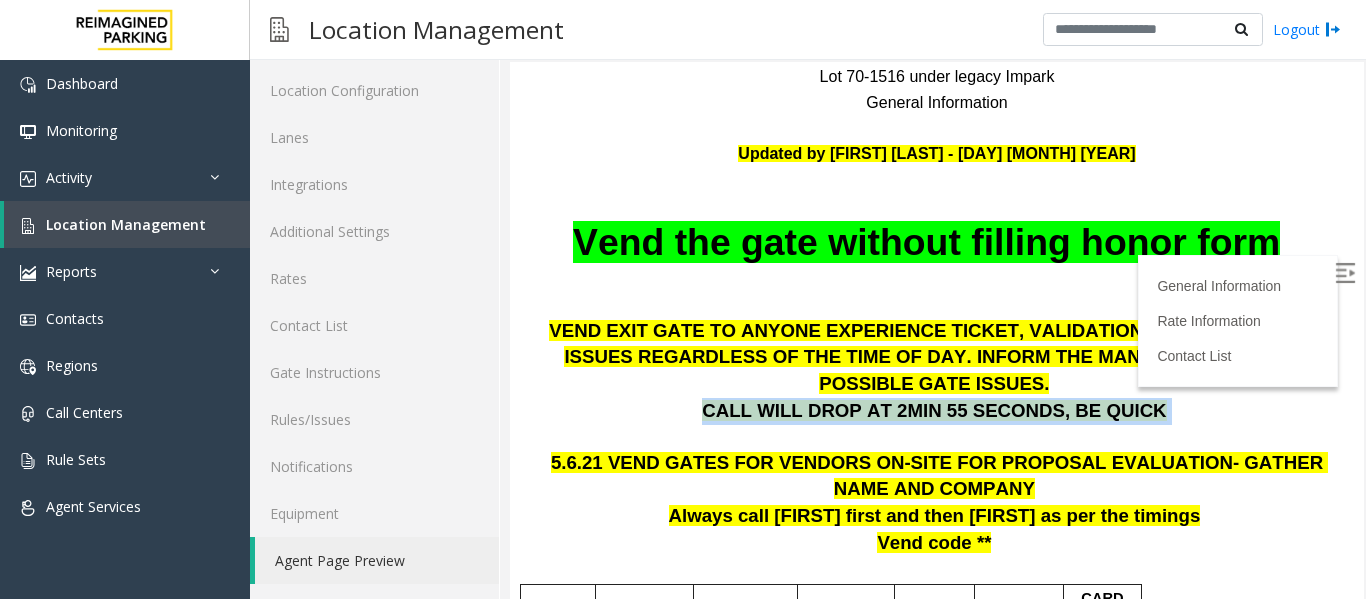 drag, startPoint x: 662, startPoint y: 385, endPoint x: 1180, endPoint y: 373, distance: 518.139 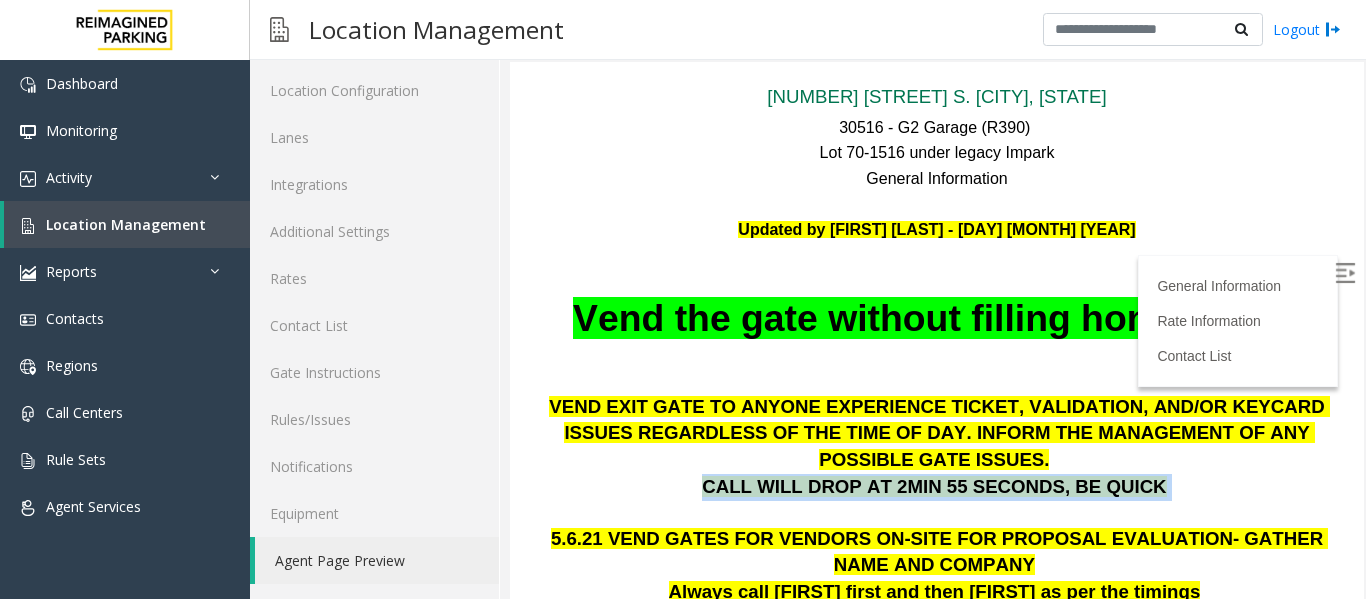 scroll, scrollTop: 122, scrollLeft: 0, axis: vertical 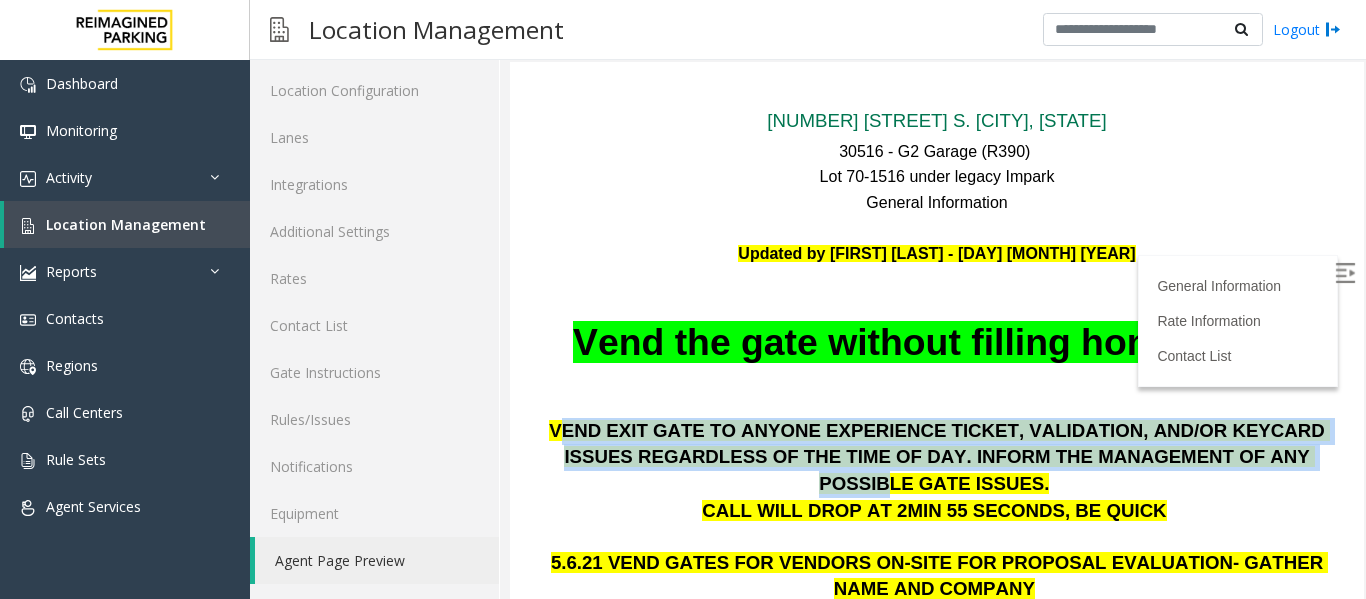 drag, startPoint x: 588, startPoint y: 430, endPoint x: 1168, endPoint y: 455, distance: 580.5385 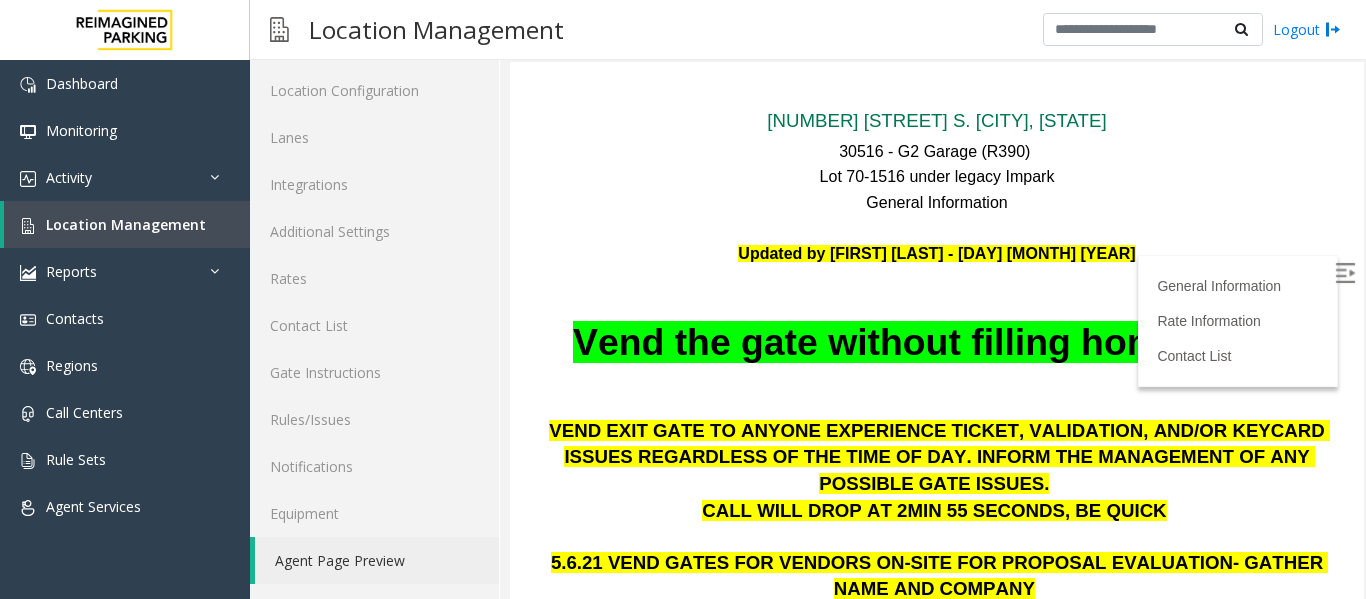 click on "CALL WILL DROP AT 2MIN 55 SECONDS, BE QUICK" at bounding box center [937, 511] 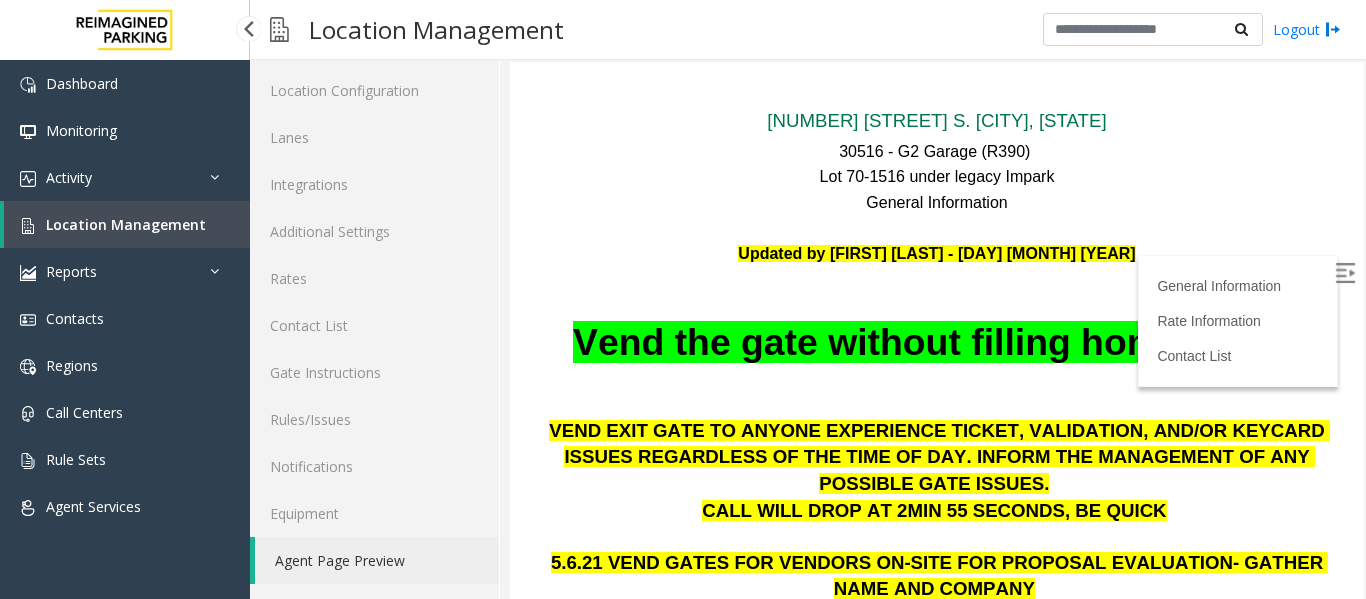 click on "Location Management" at bounding box center (127, 224) 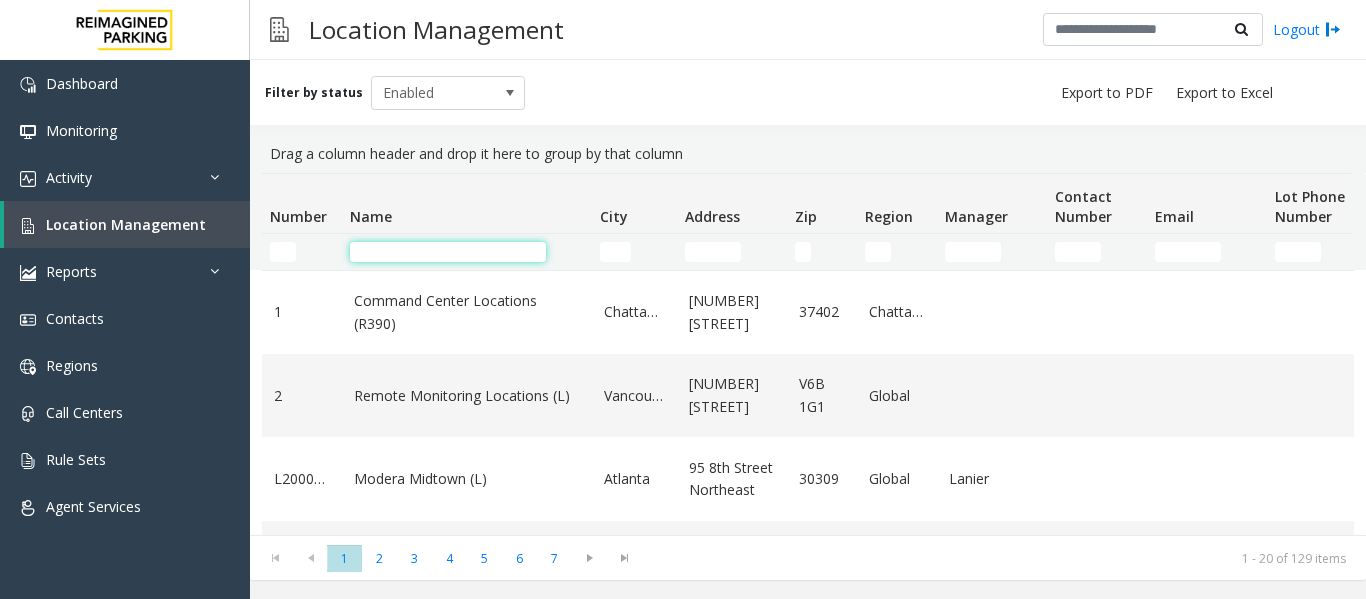 click 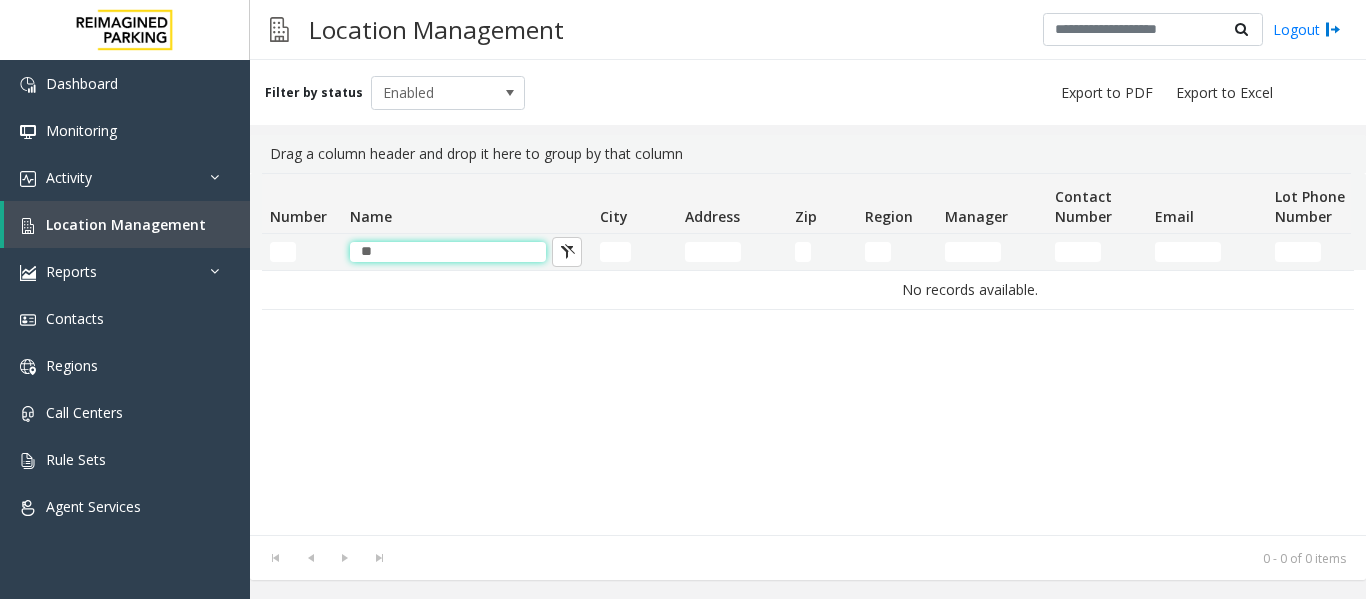 type on "*" 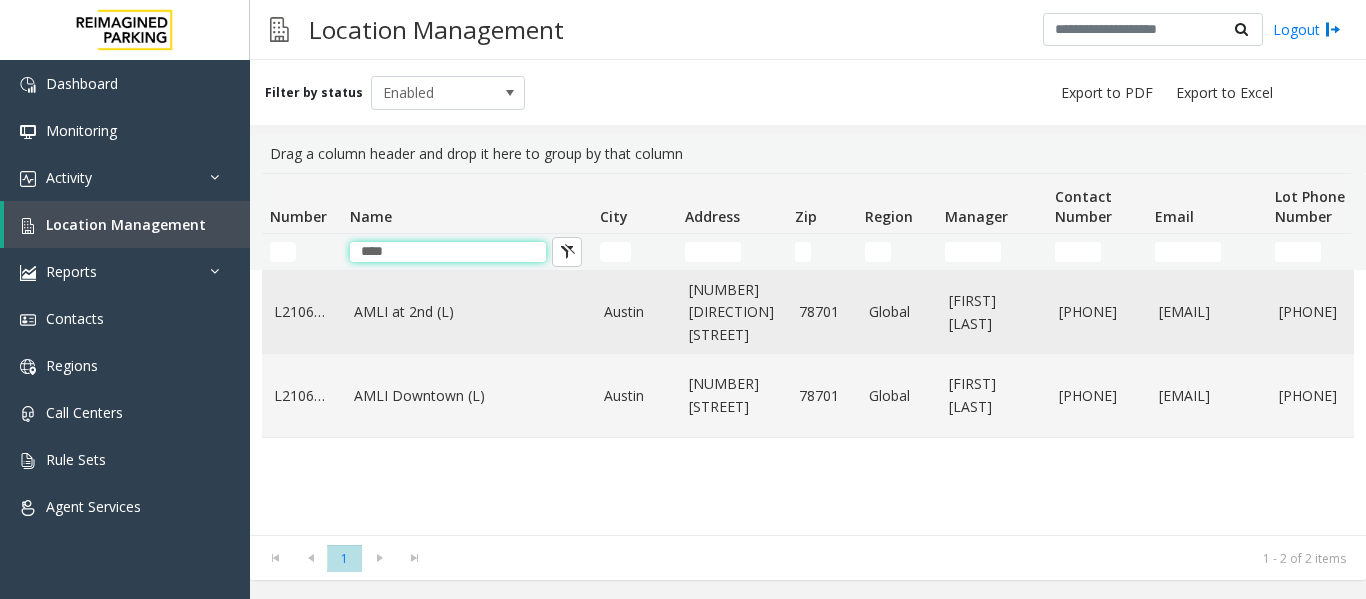 type on "****" 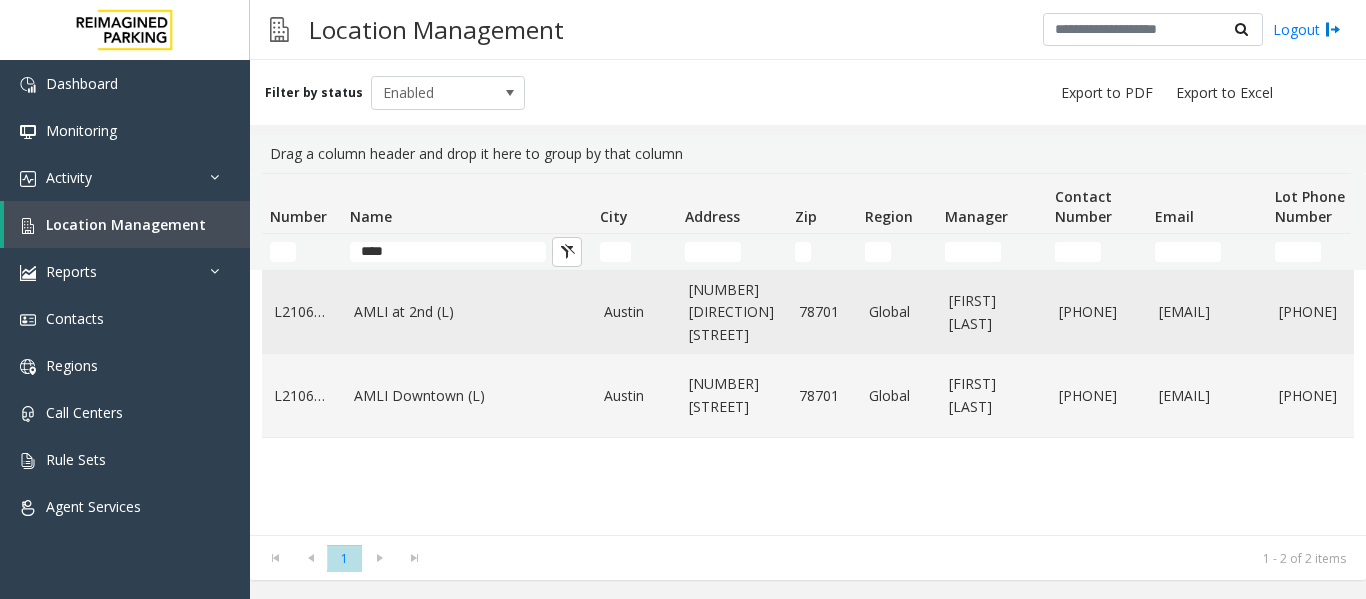 click on "AMLI at 2nd (L)" 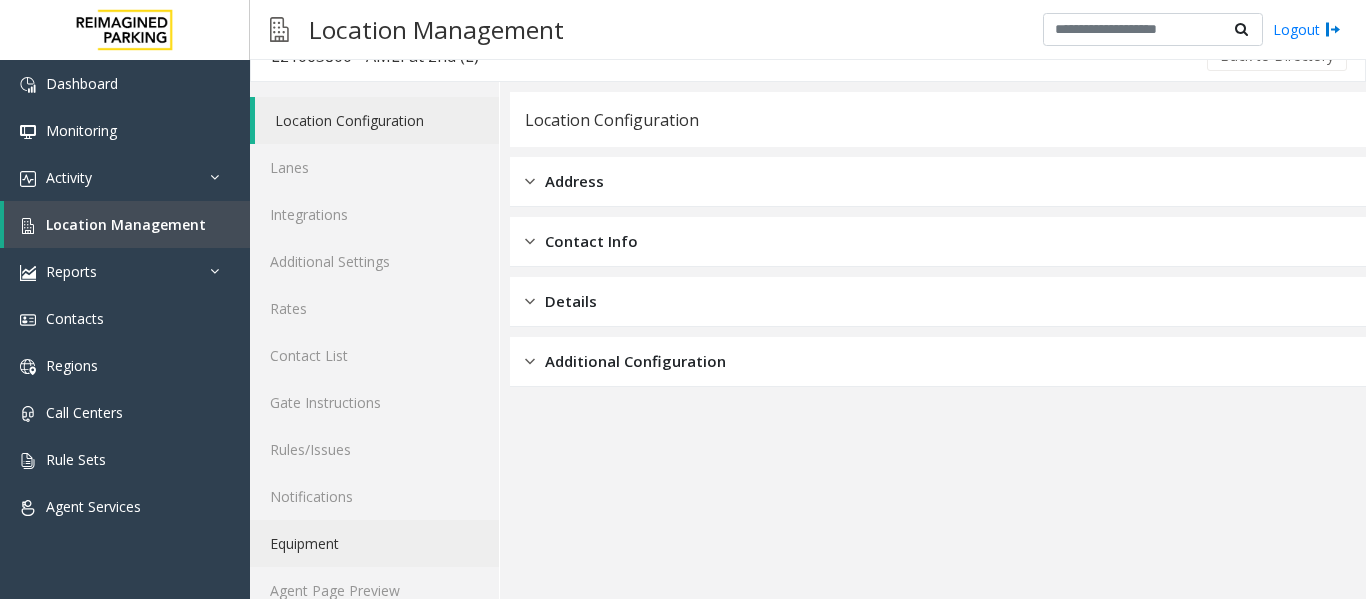 scroll, scrollTop: 60, scrollLeft: 0, axis: vertical 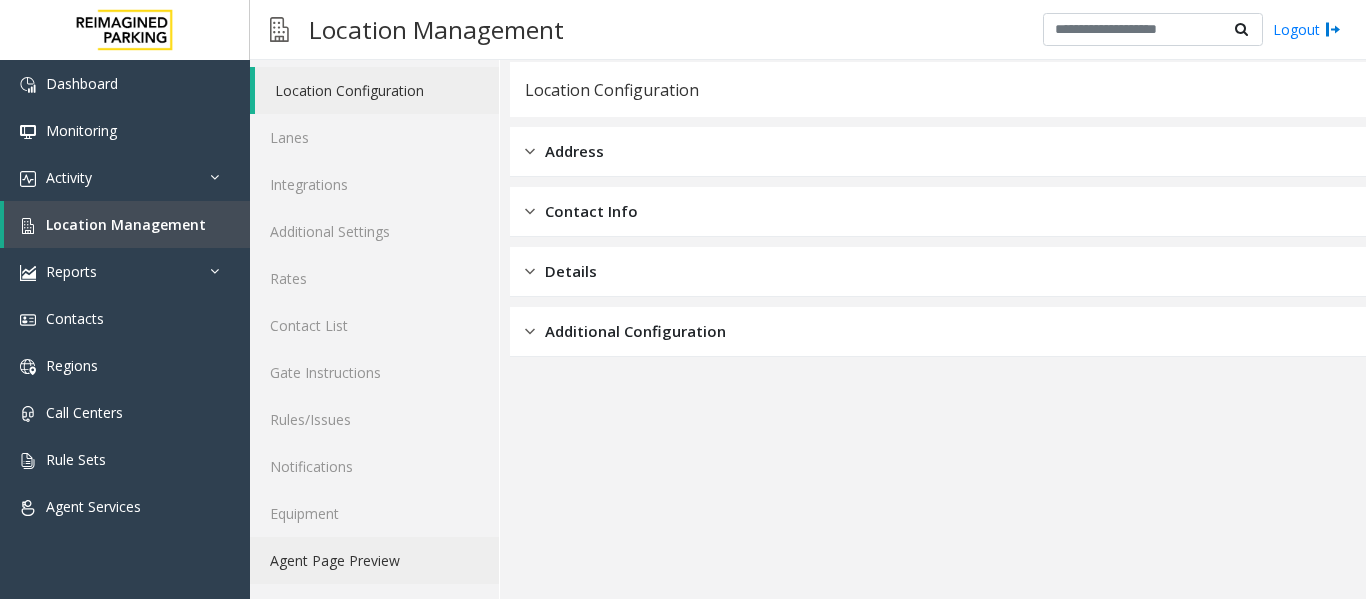 click on "Agent Page Preview" 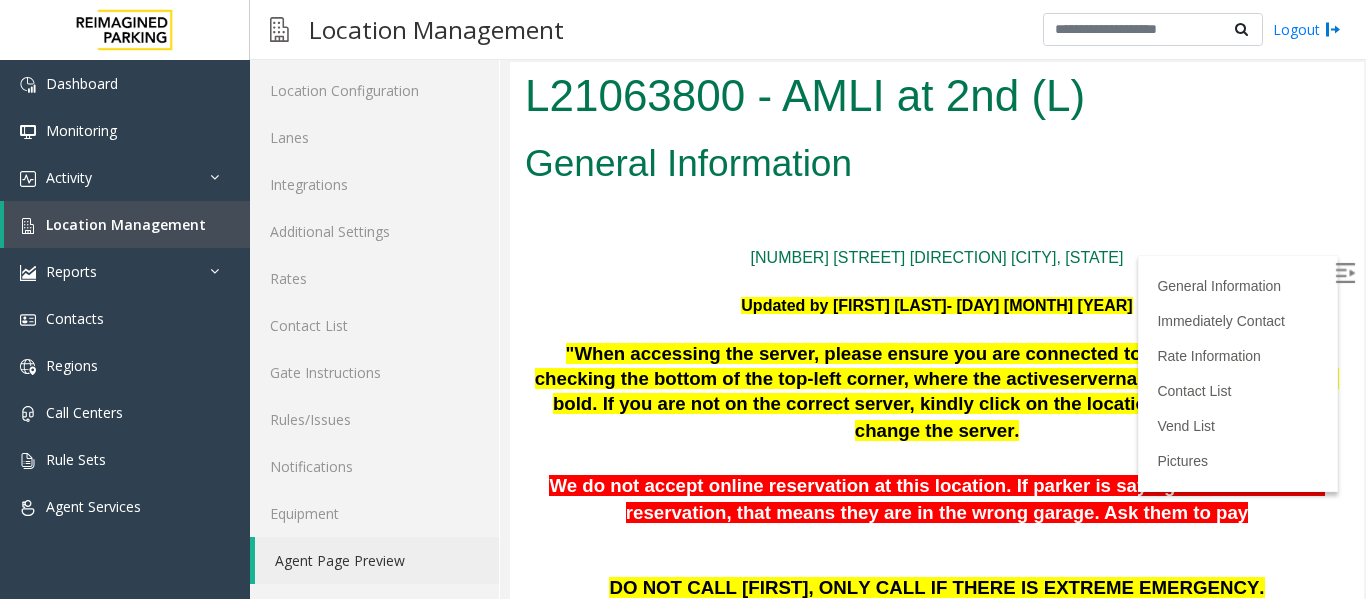 scroll, scrollTop: 0, scrollLeft: 0, axis: both 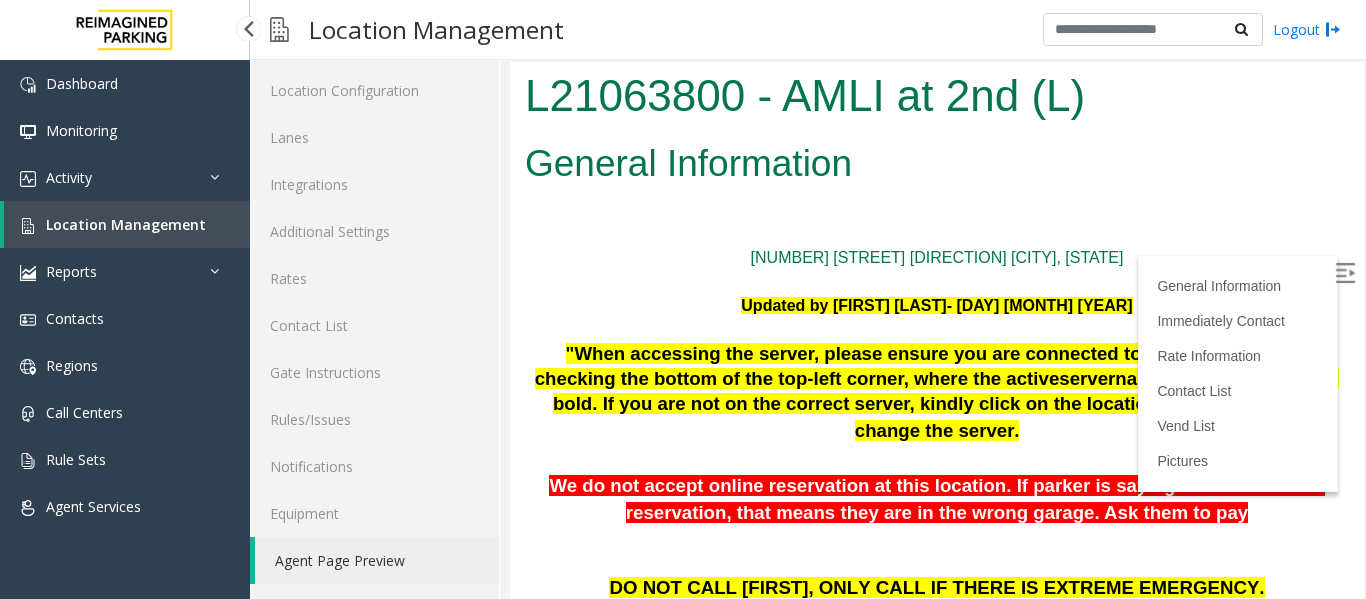 click on "Location Management" at bounding box center [126, 224] 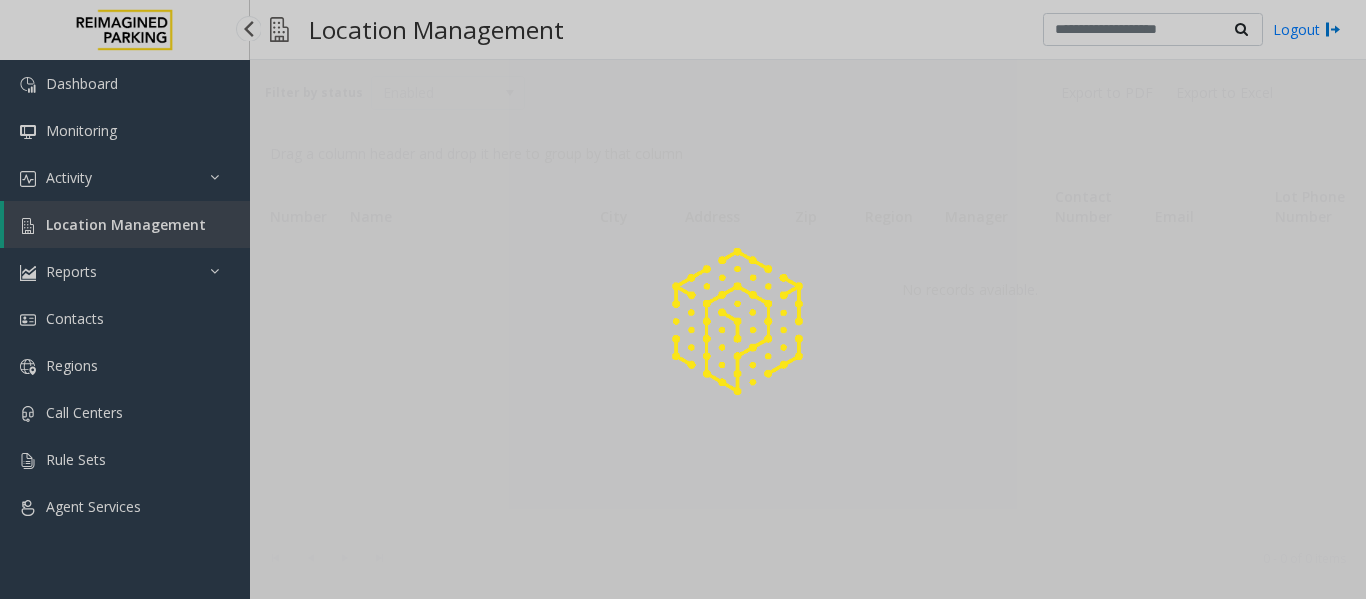 scroll, scrollTop: 0, scrollLeft: 0, axis: both 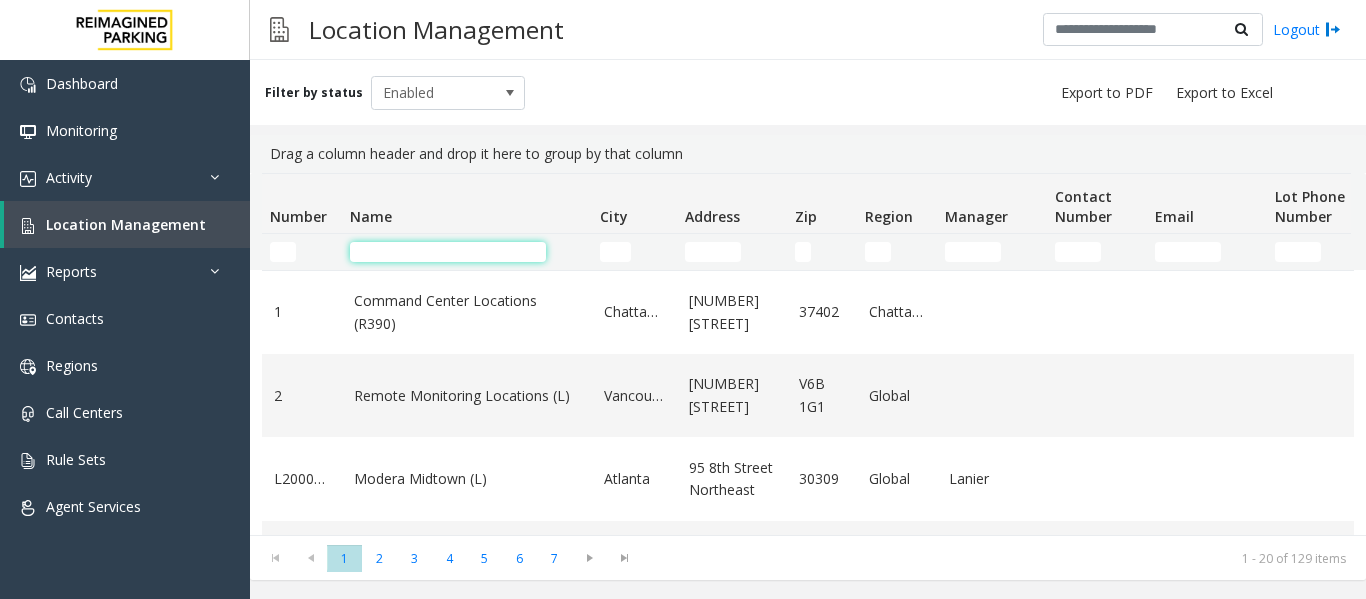 click 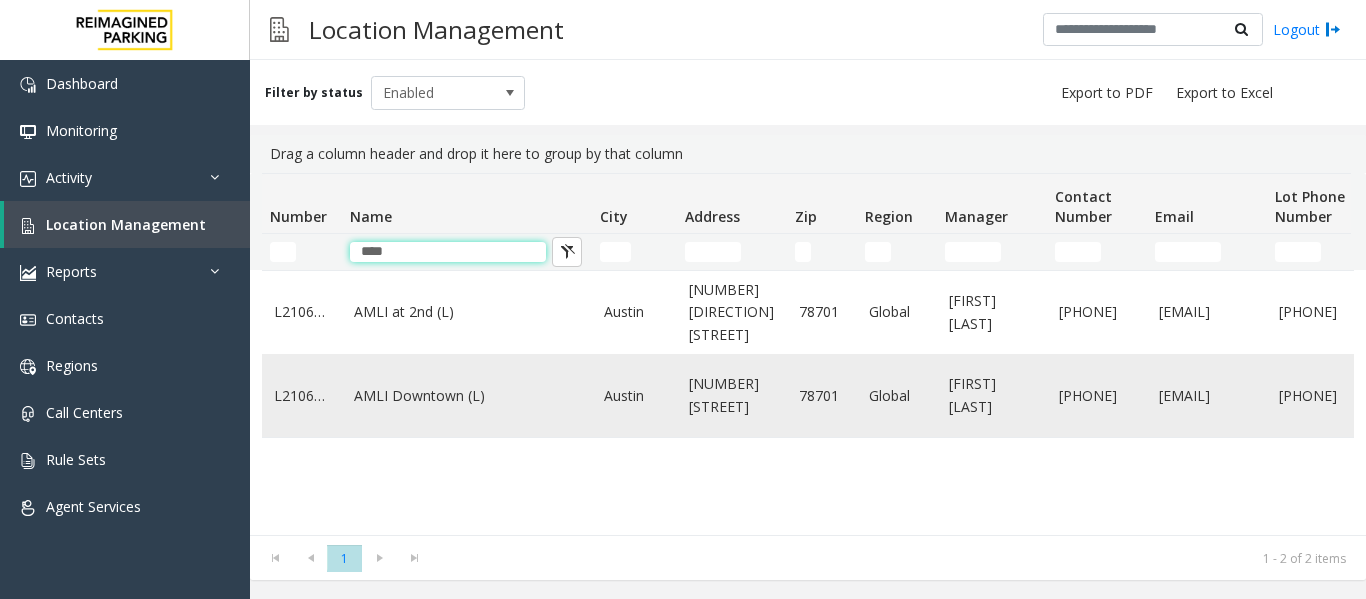 type on "****" 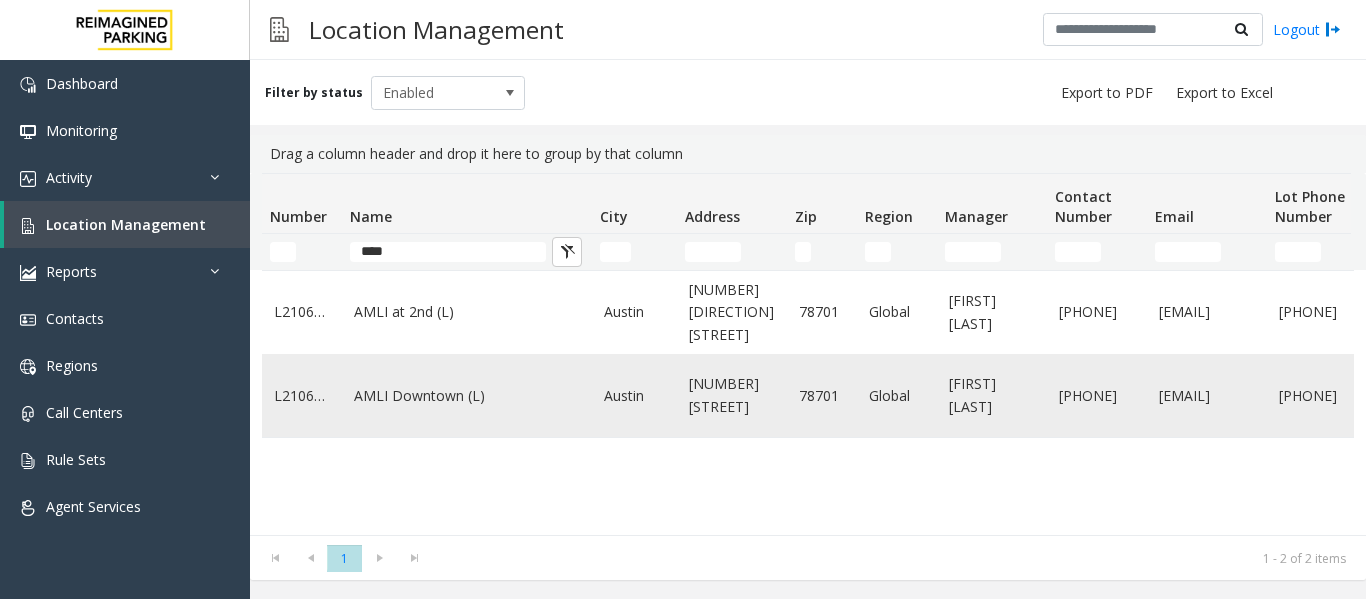 click on "AMLI Downtown (L)" 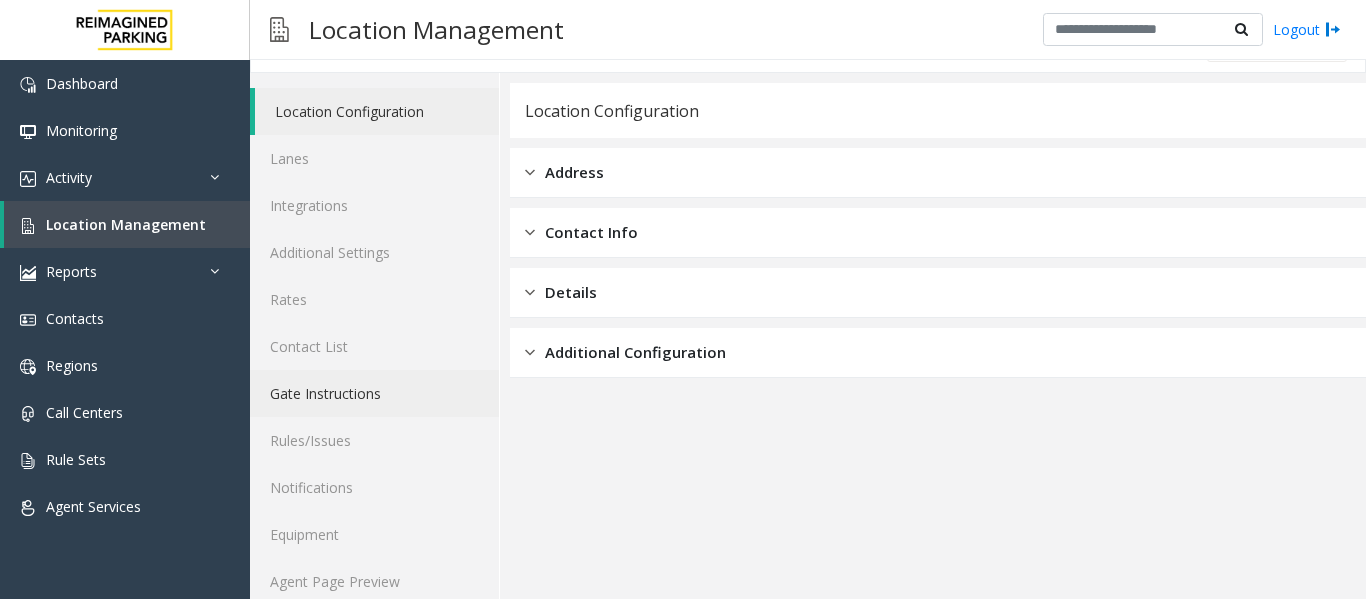 scroll, scrollTop: 60, scrollLeft: 0, axis: vertical 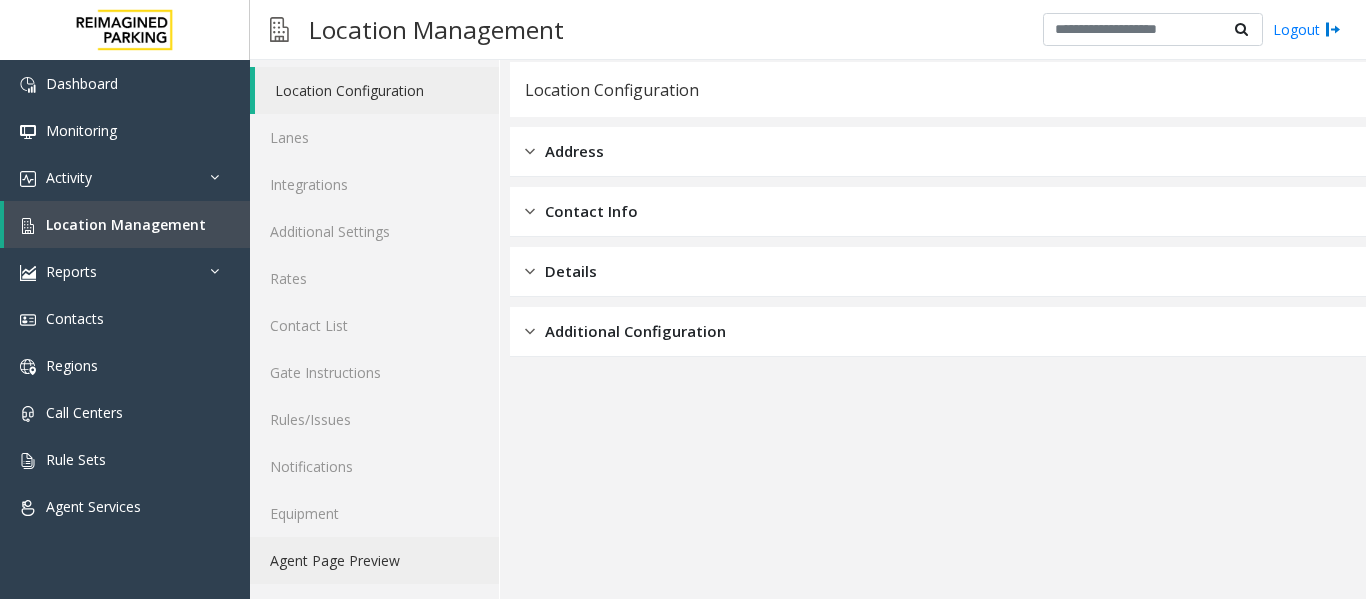 click on "Agent Page Preview" 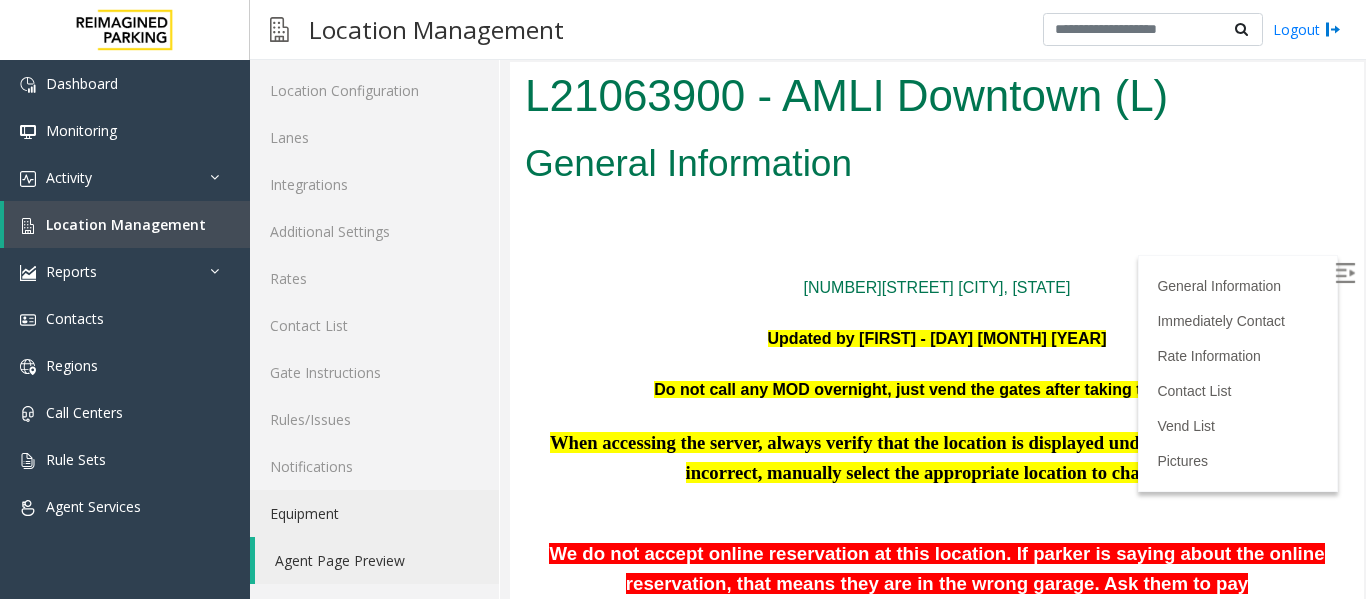 scroll, scrollTop: 0, scrollLeft: 0, axis: both 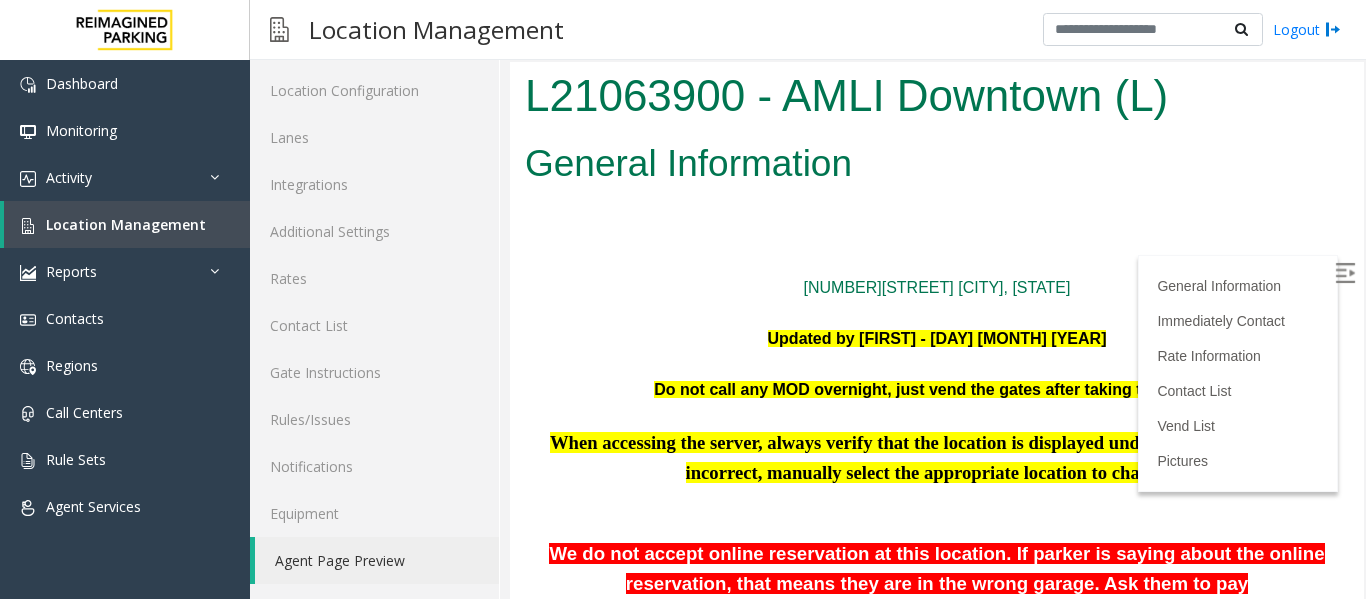 click at bounding box center (1345, 273) 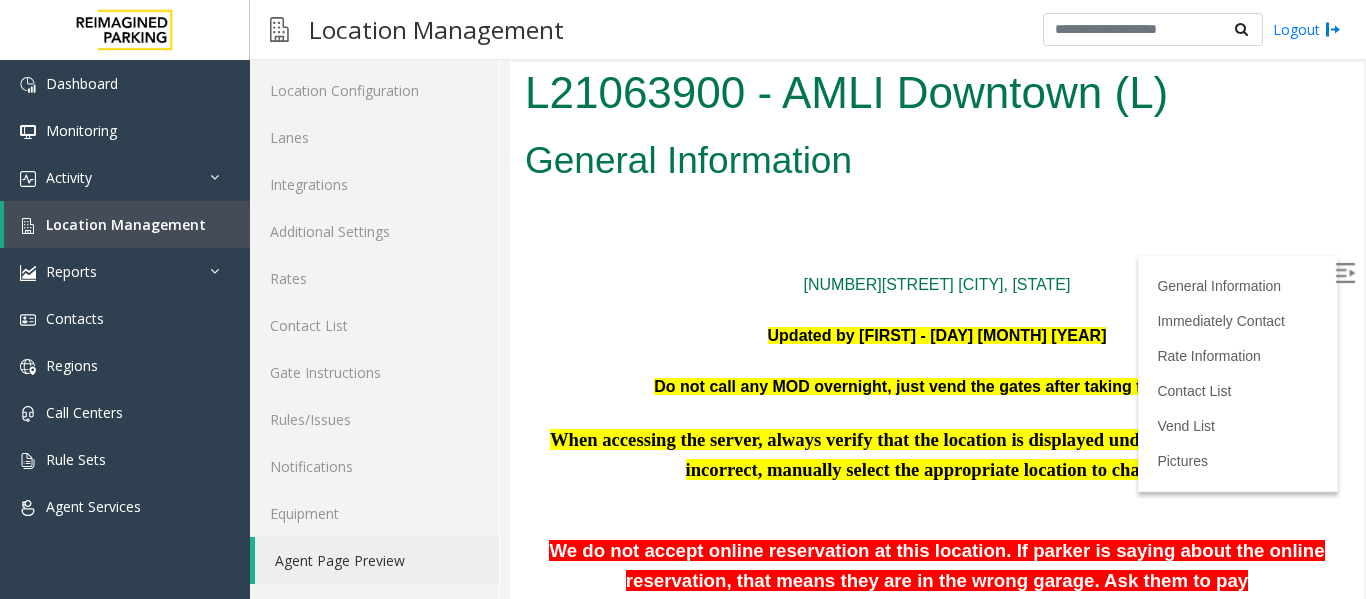 scroll, scrollTop: 0, scrollLeft: 0, axis: both 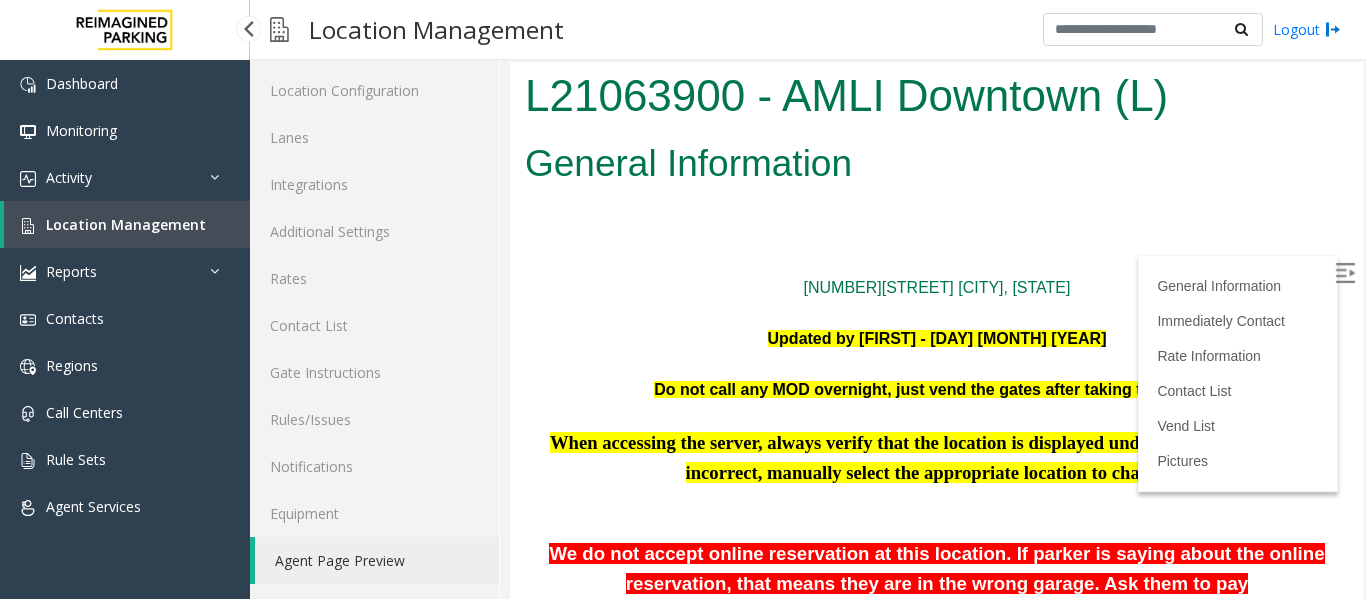 click on "Location Management" at bounding box center [126, 224] 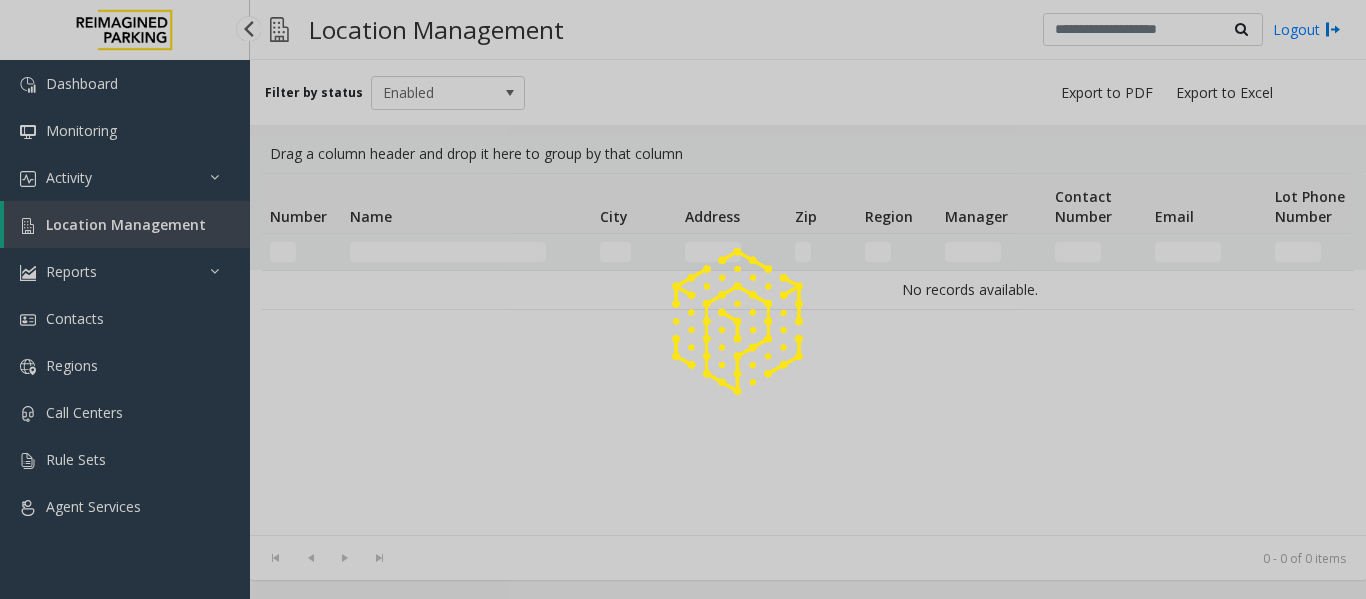 scroll, scrollTop: 0, scrollLeft: 0, axis: both 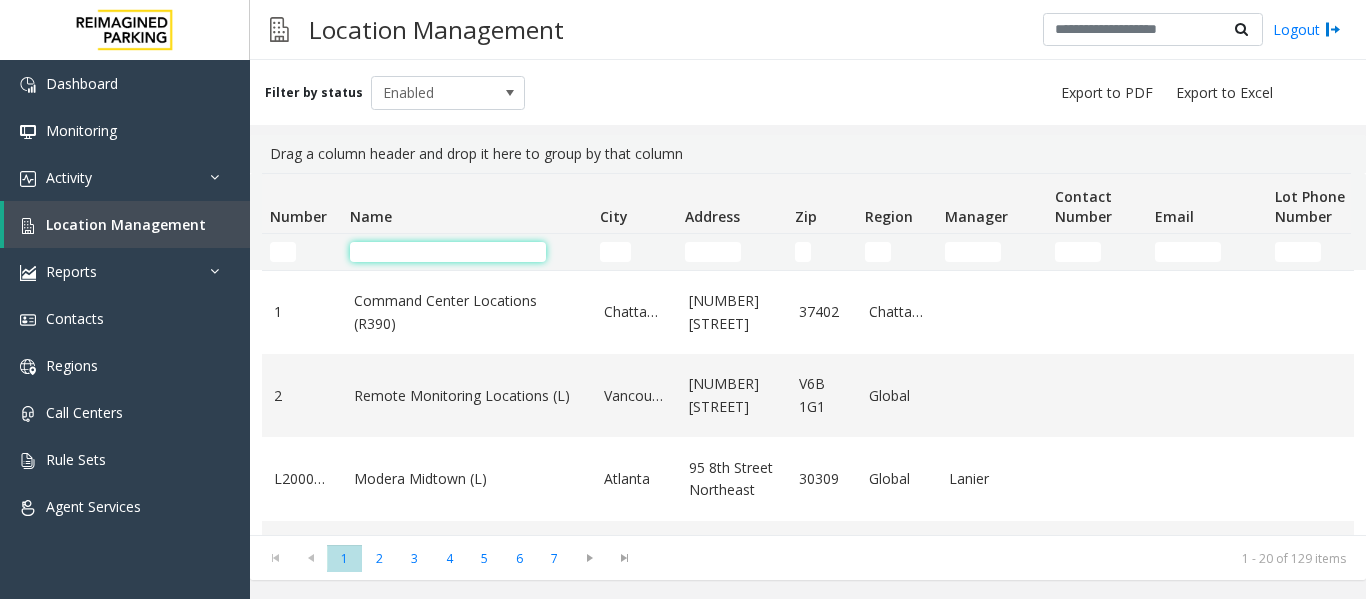 click 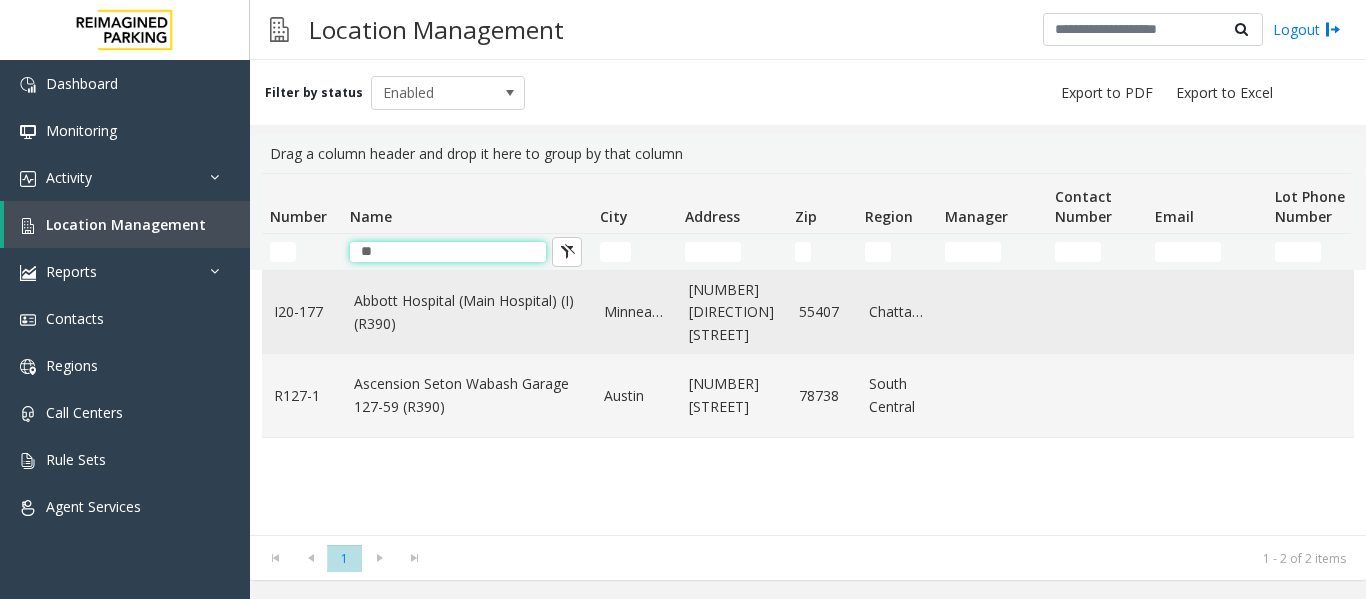 type on "**" 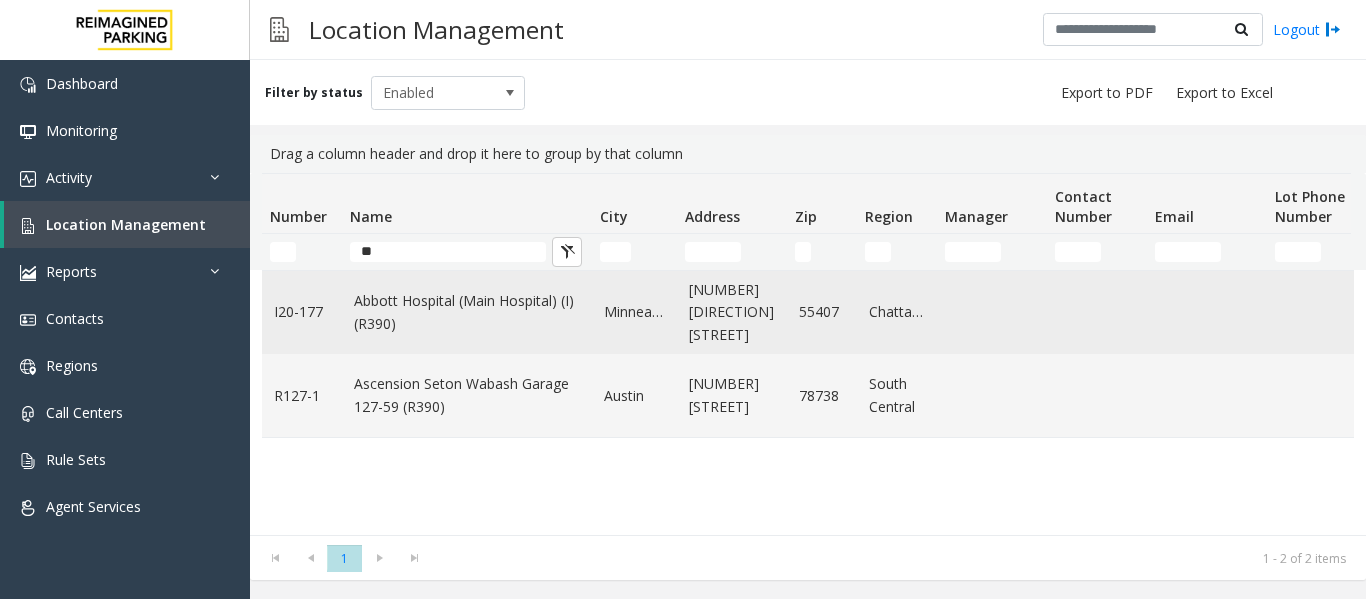 click on "Abbott Hospital (Main Hospital) (I) (R390)" 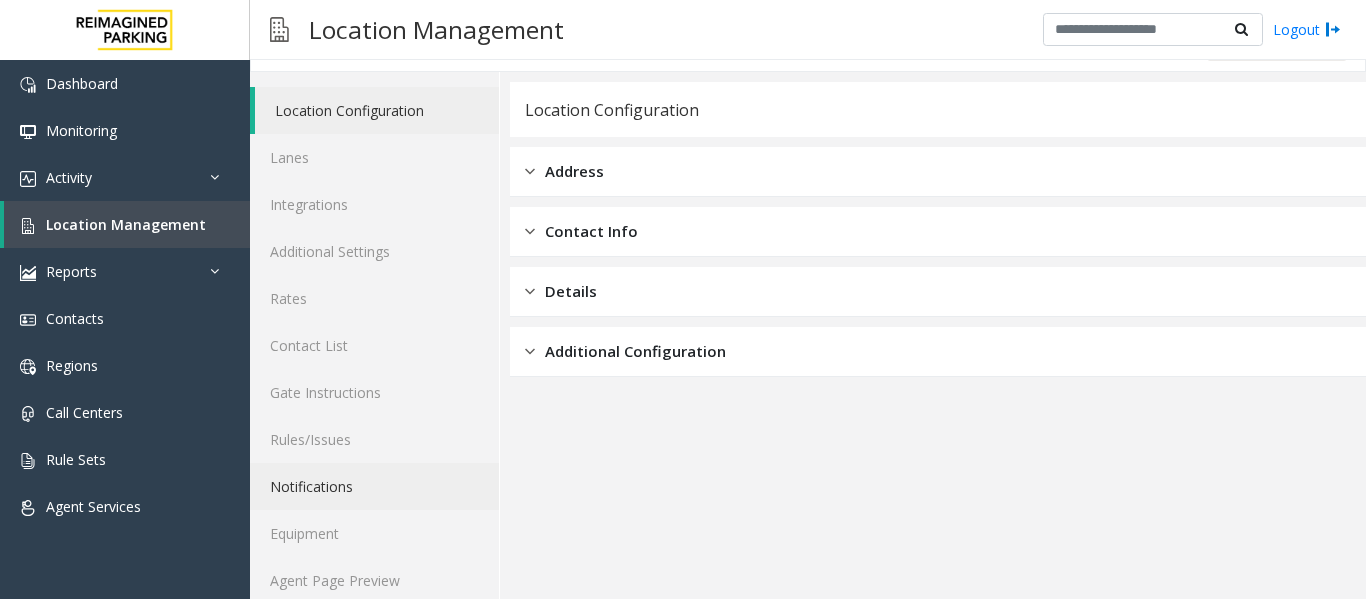 scroll, scrollTop: 60, scrollLeft: 0, axis: vertical 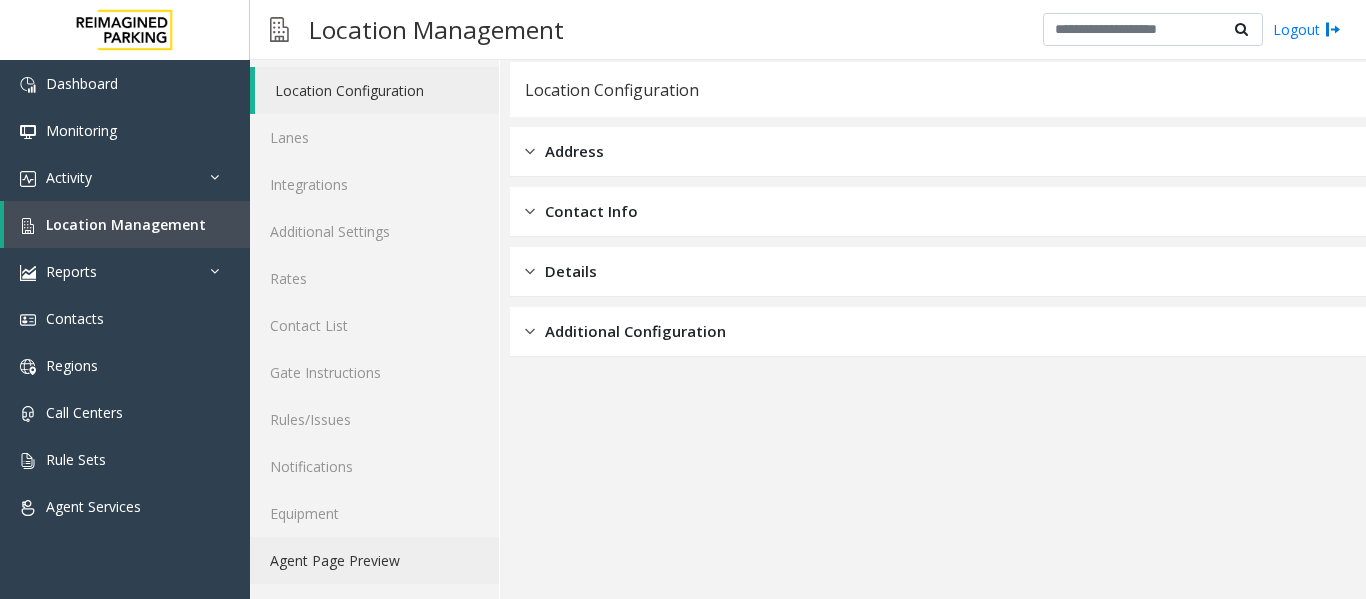 click on "Agent Page Preview" 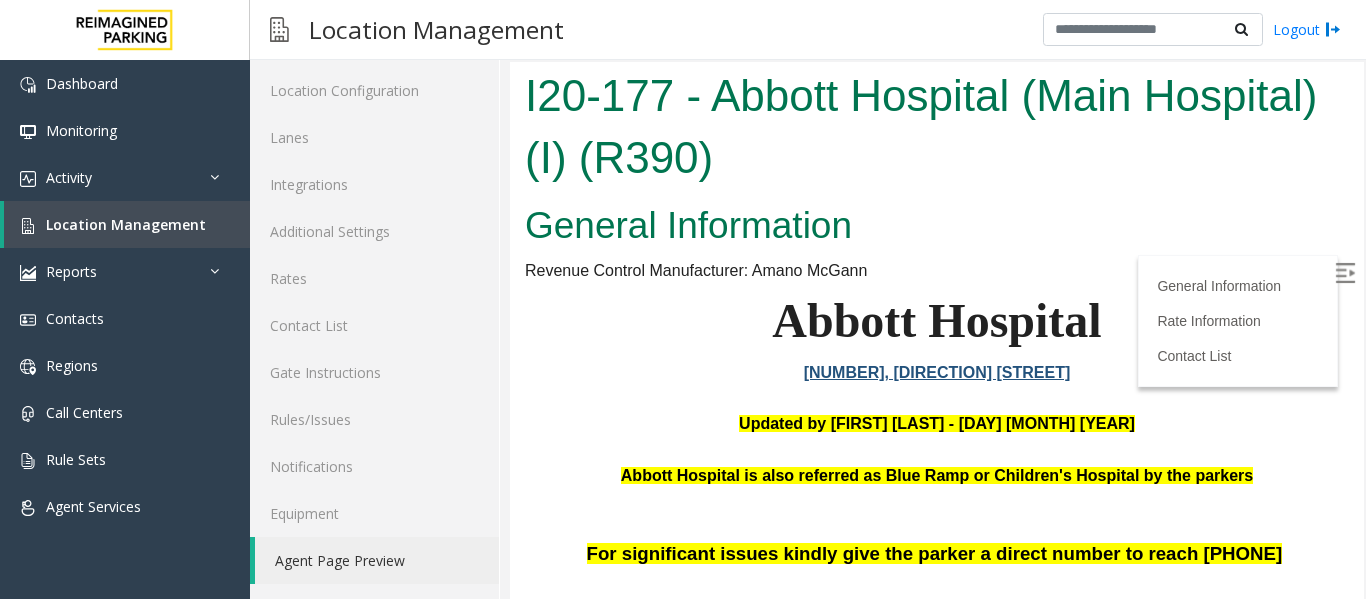 scroll, scrollTop: 0, scrollLeft: 0, axis: both 